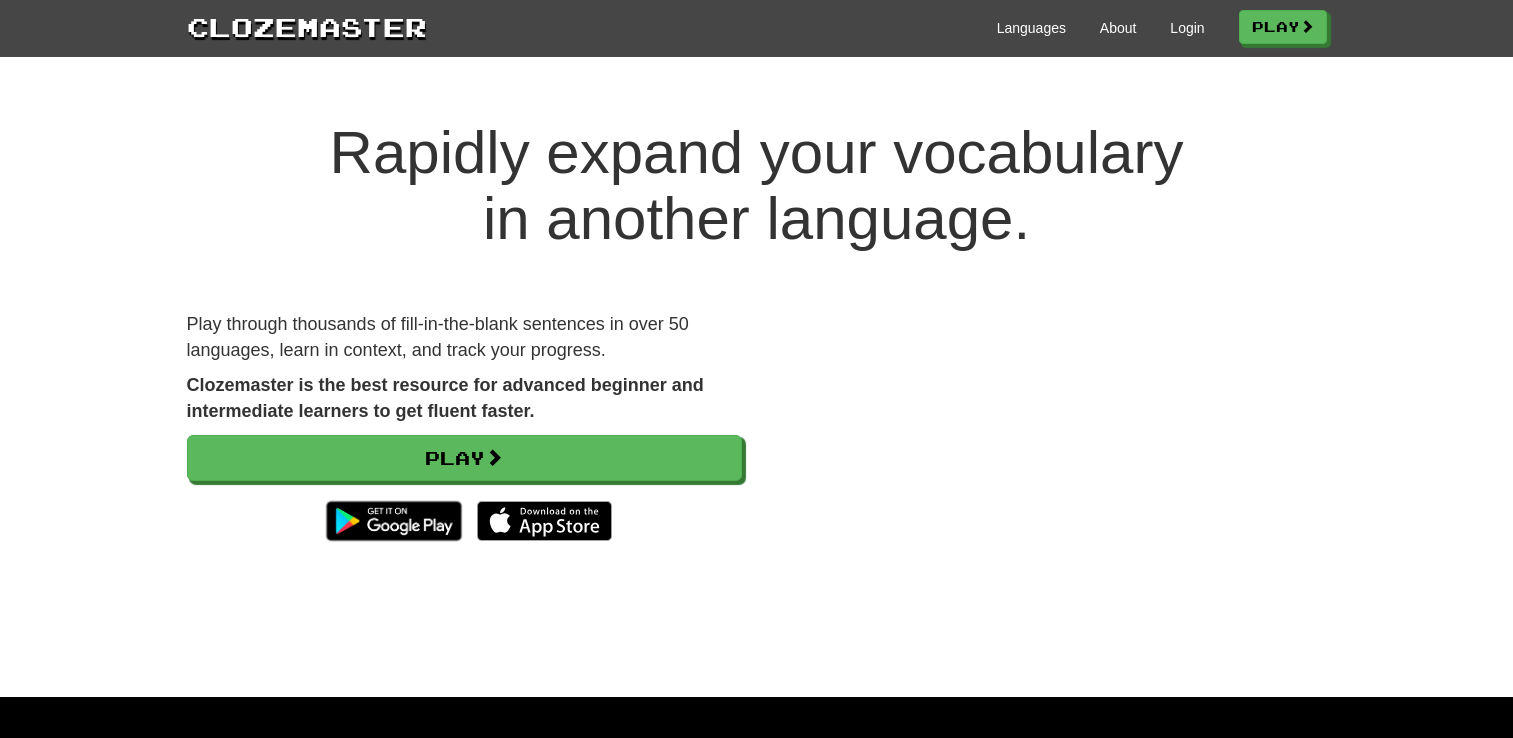 scroll, scrollTop: 0, scrollLeft: 0, axis: both 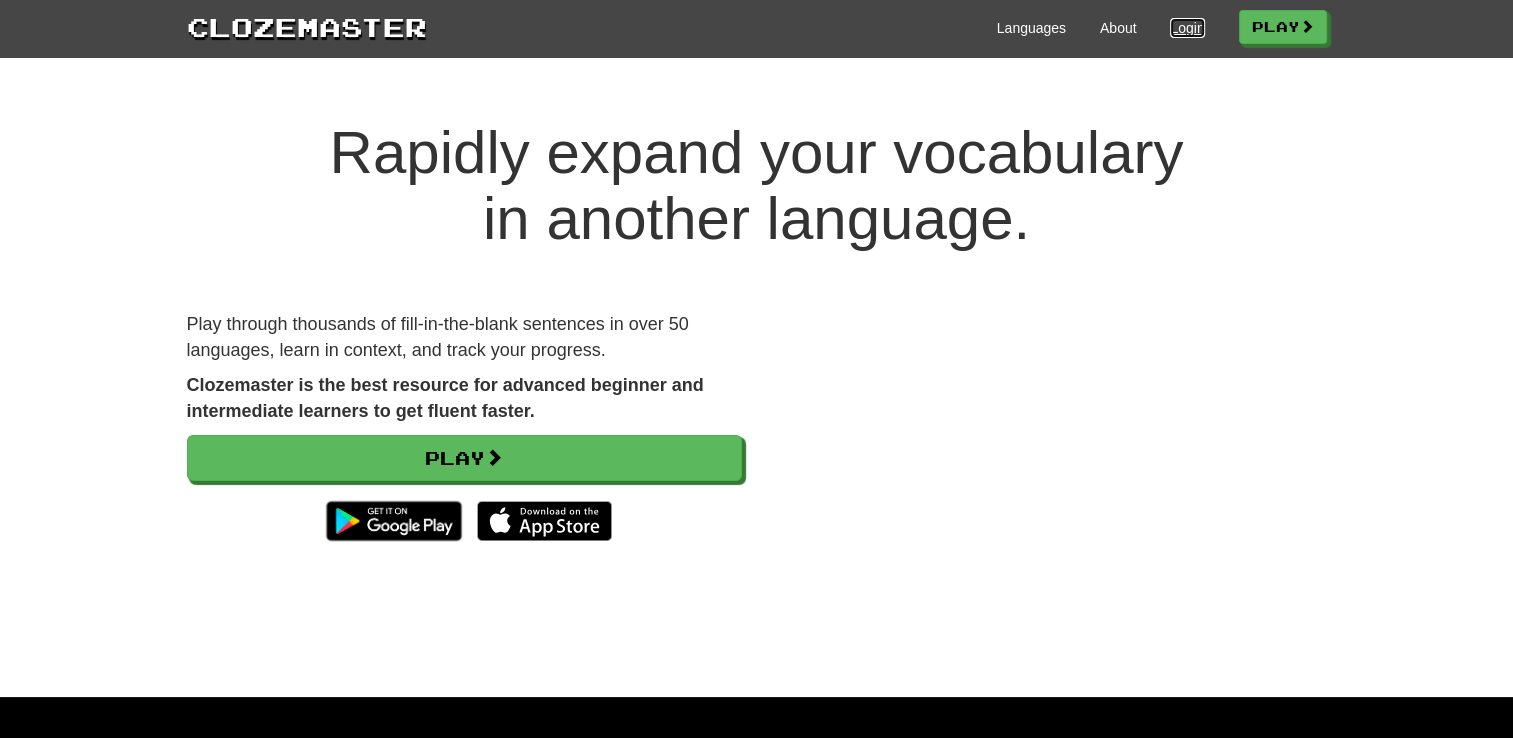 click on "Login" at bounding box center [1187, 28] 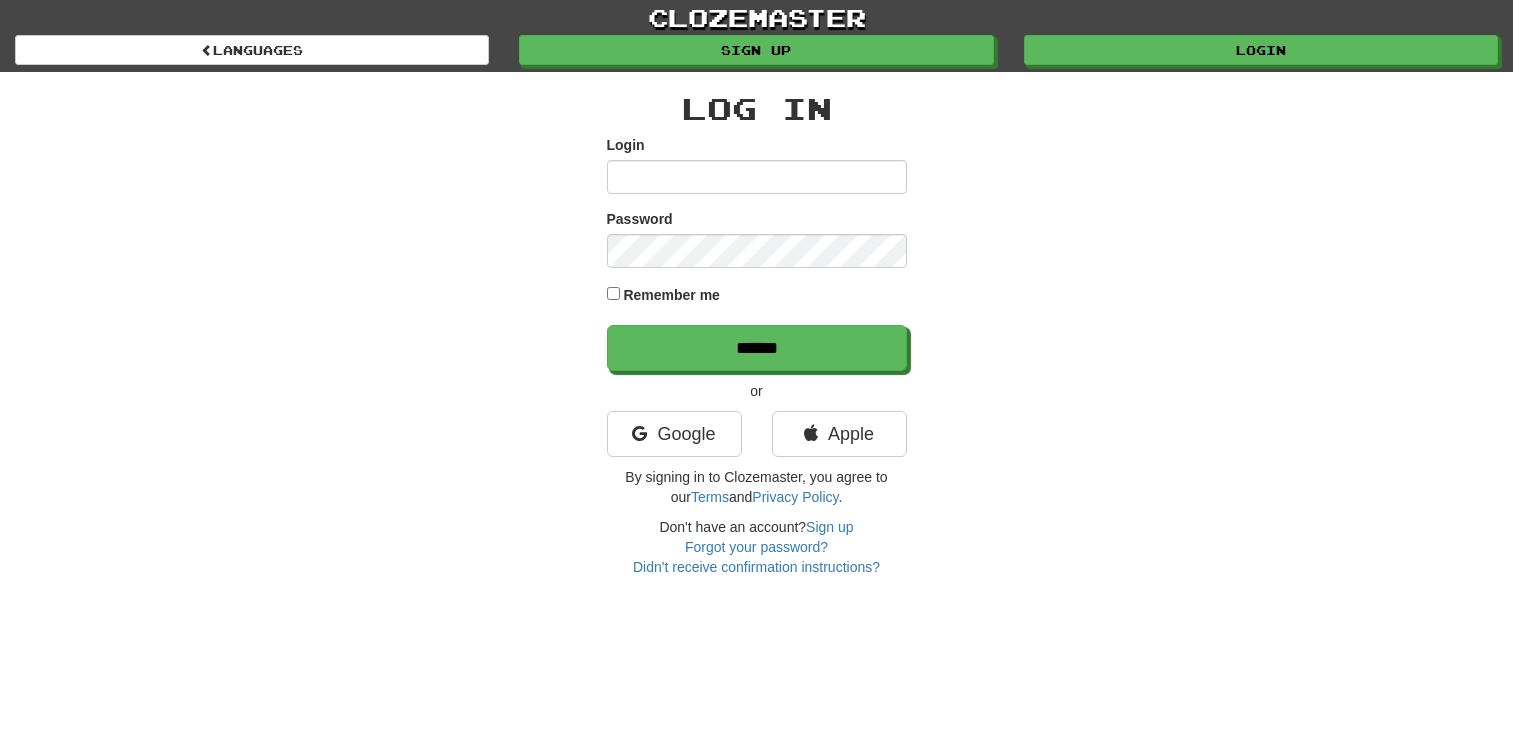 scroll, scrollTop: 0, scrollLeft: 0, axis: both 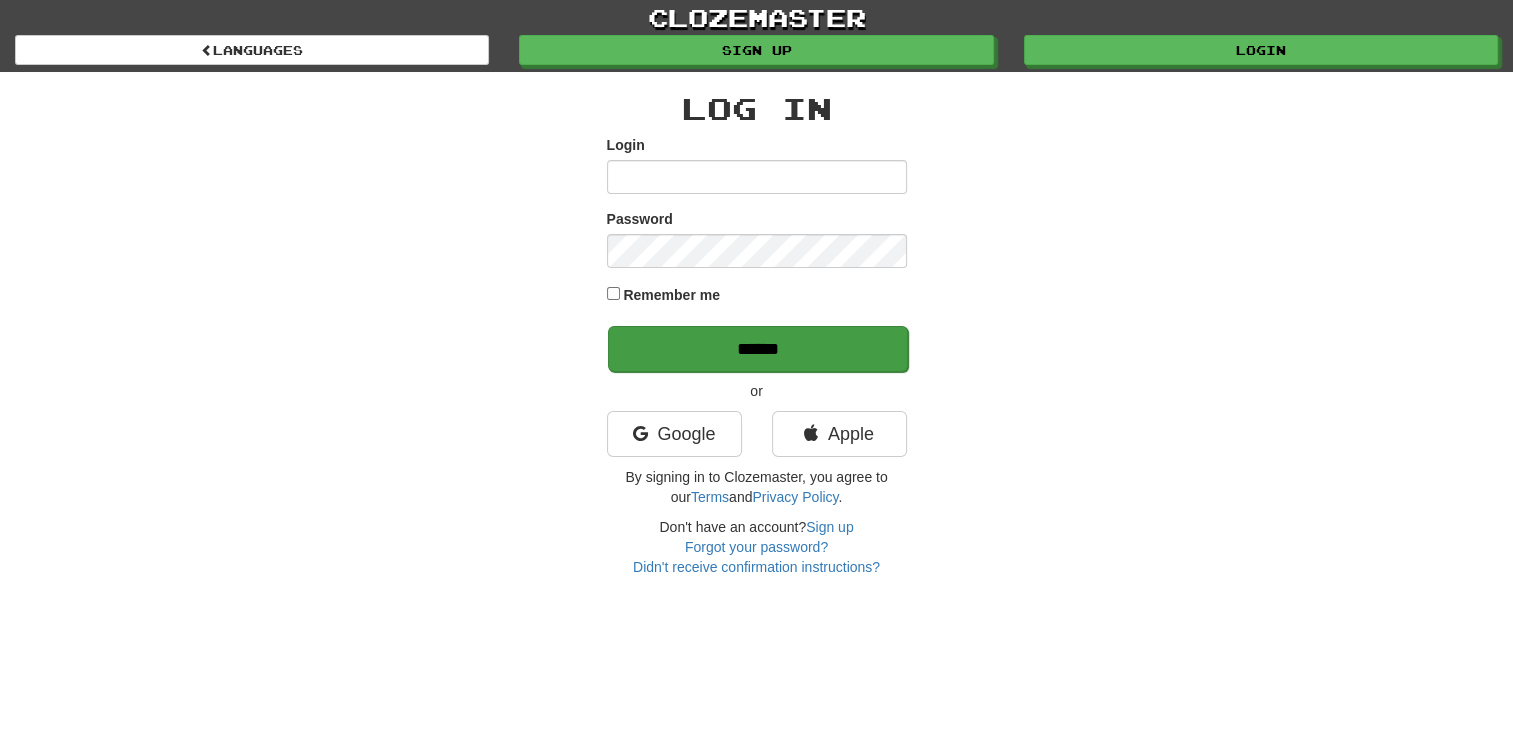 type on "**********" 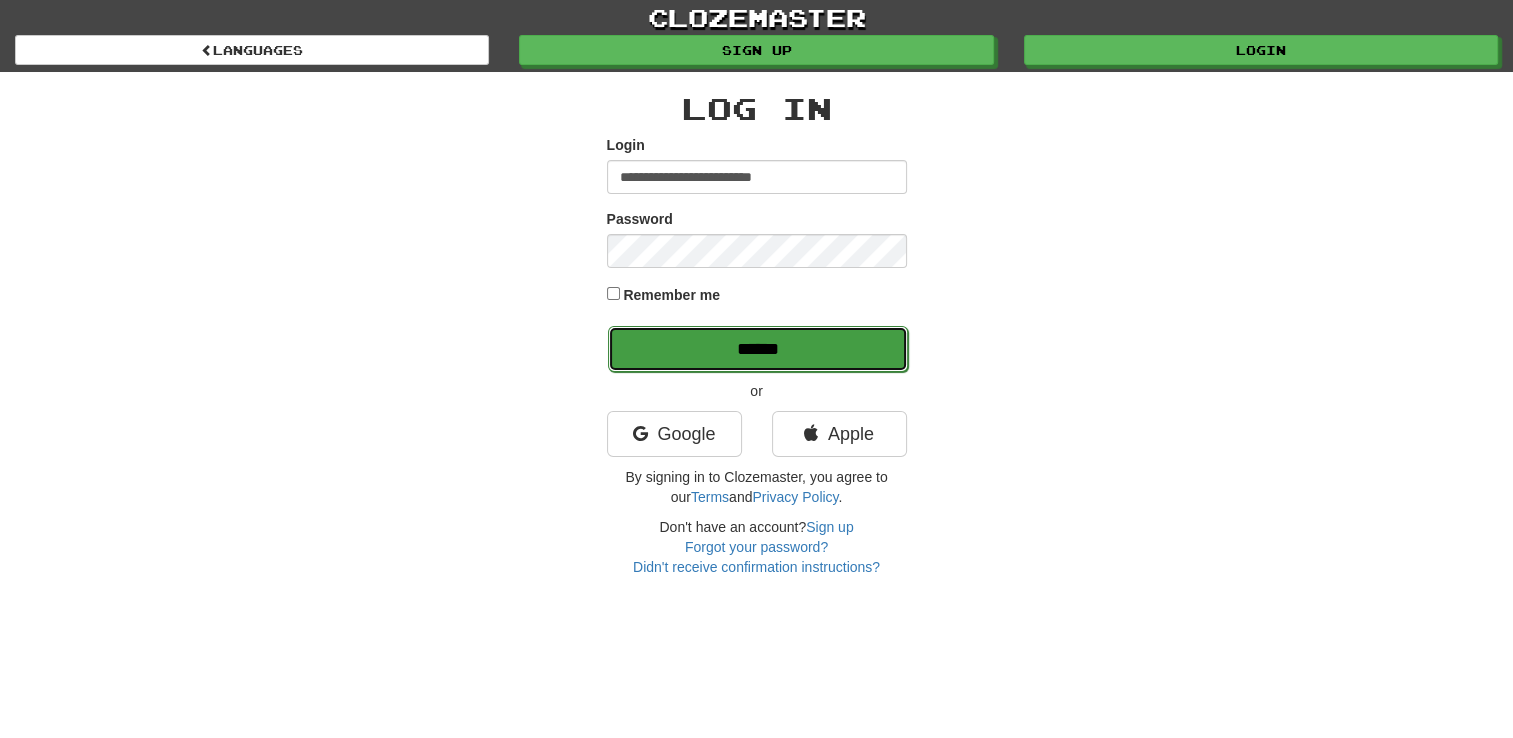 click on "******" at bounding box center [758, 349] 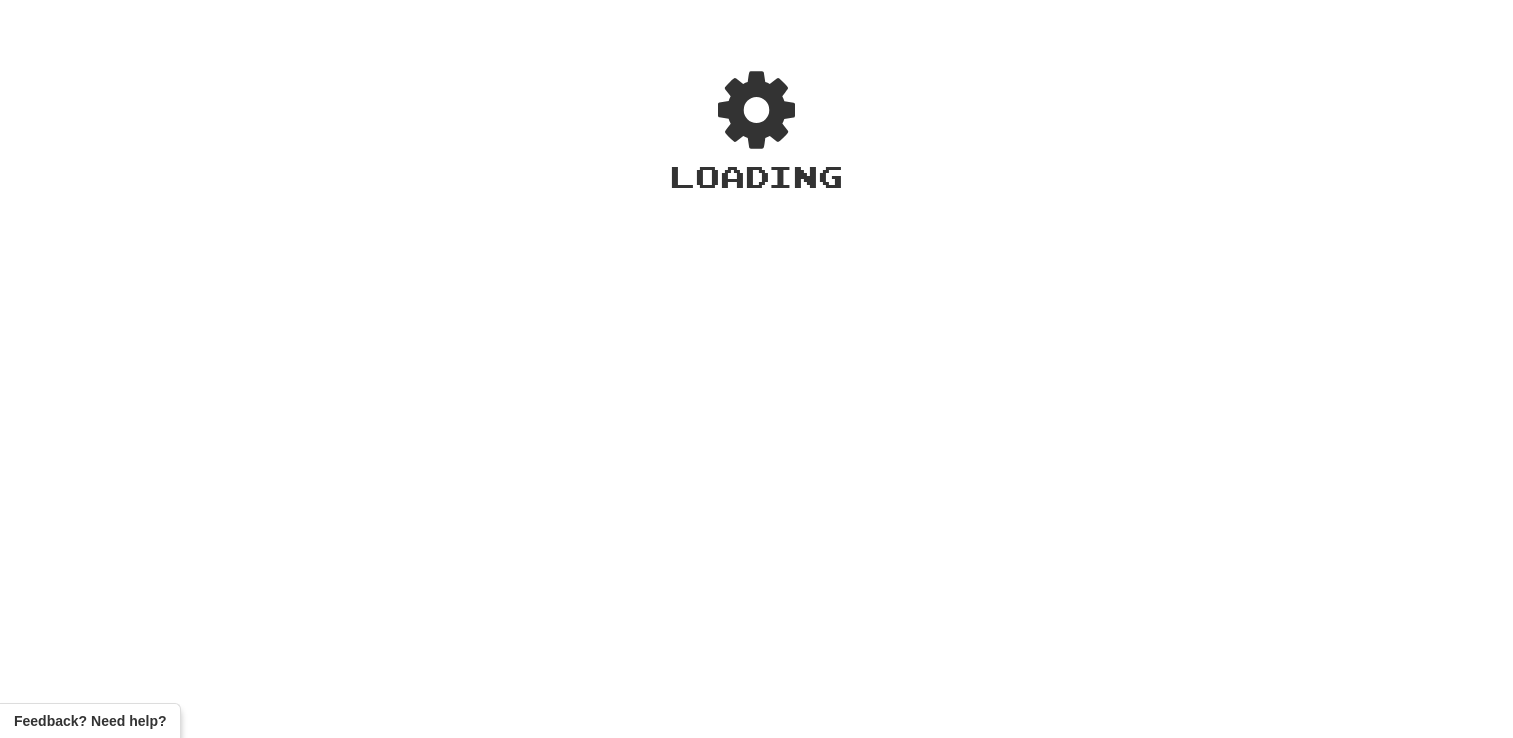 scroll, scrollTop: 0, scrollLeft: 0, axis: both 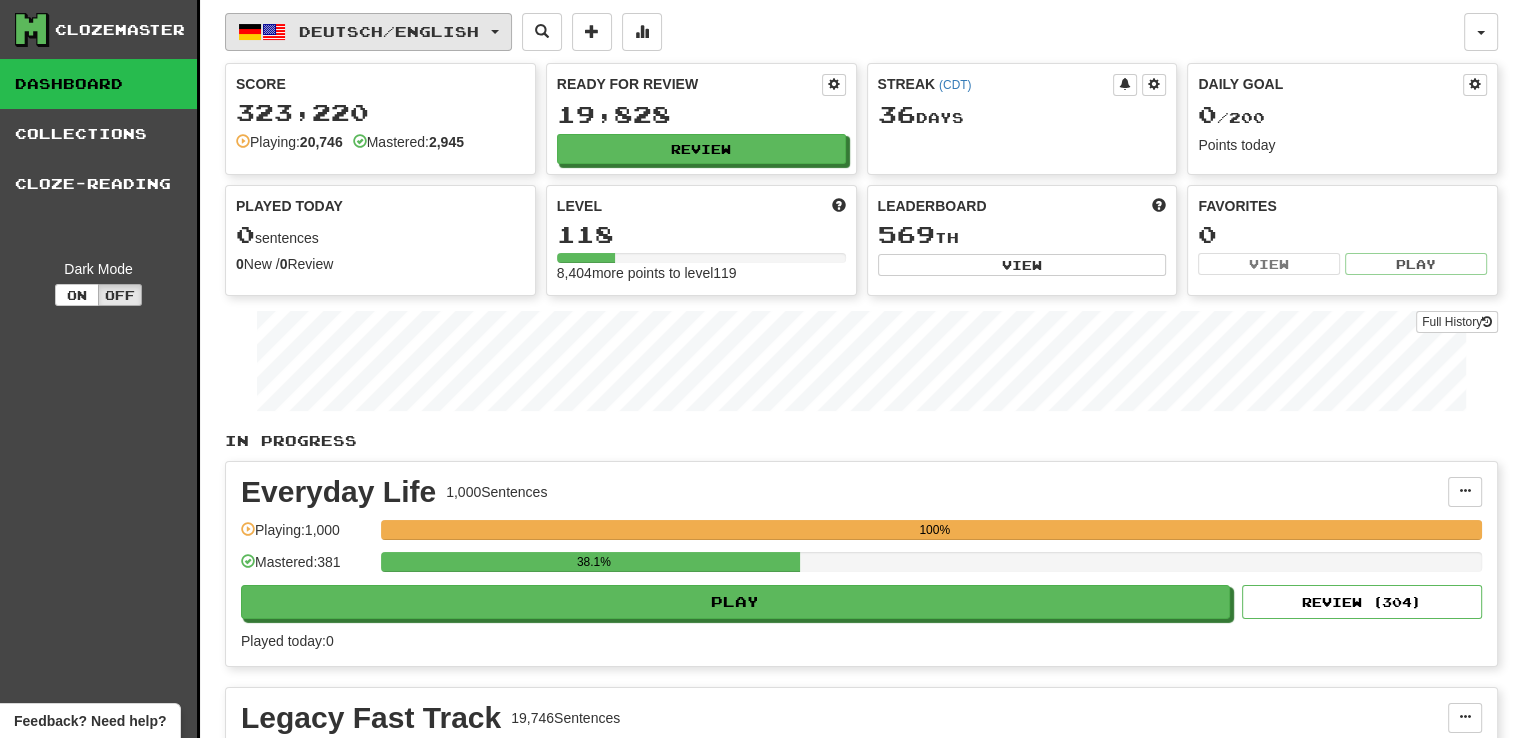 click on "Deutsch  /  English" at bounding box center [368, 32] 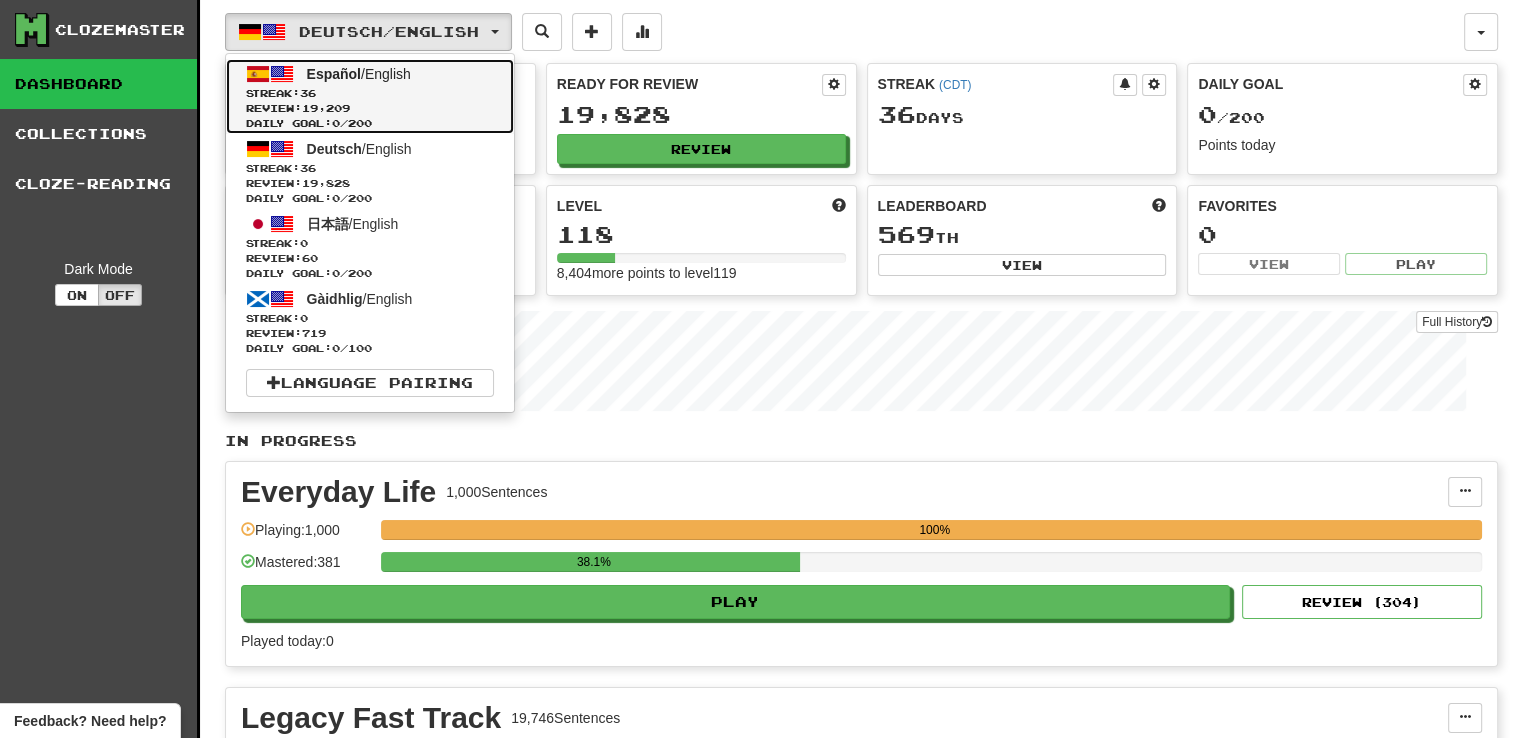 click on "Streak:  36" at bounding box center (370, 93) 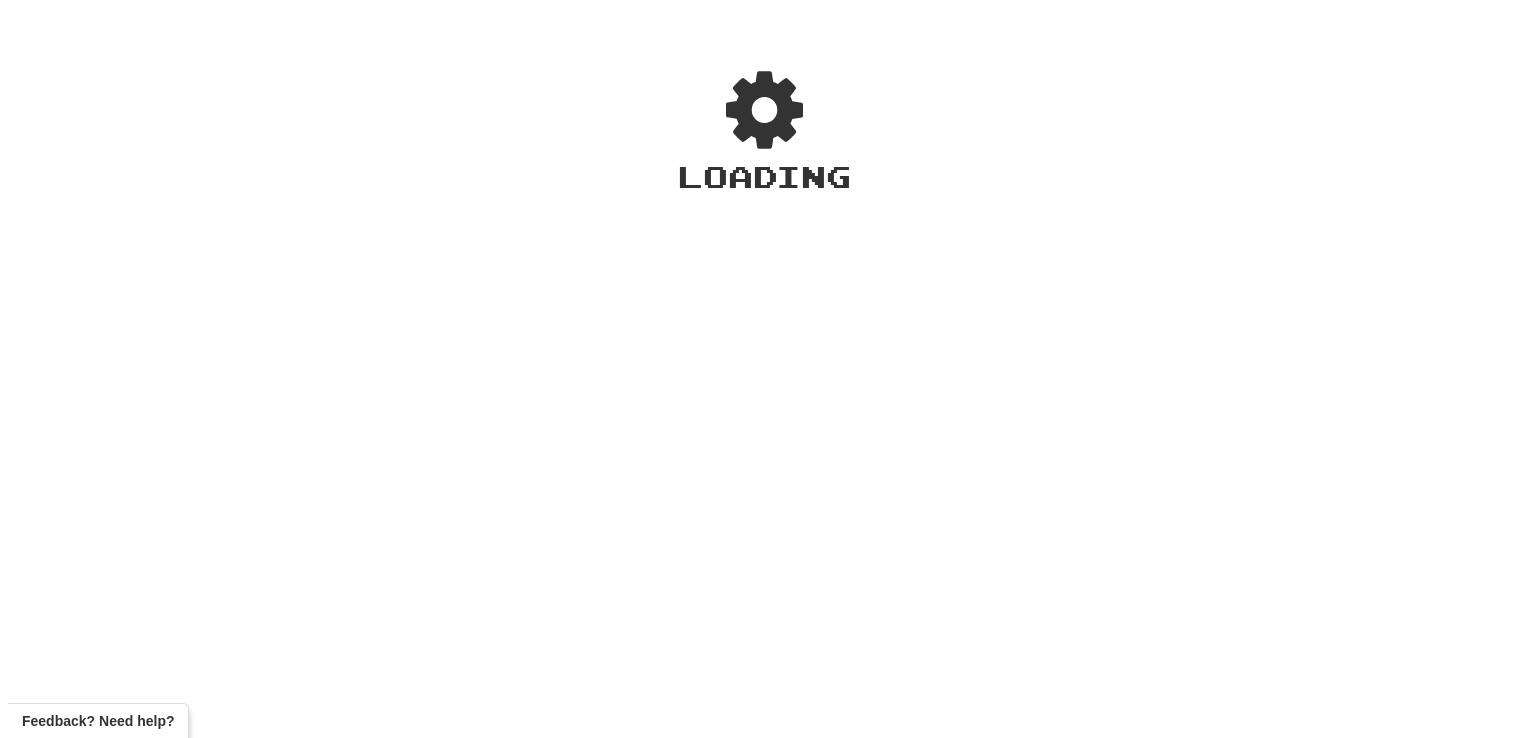 scroll, scrollTop: 0, scrollLeft: 0, axis: both 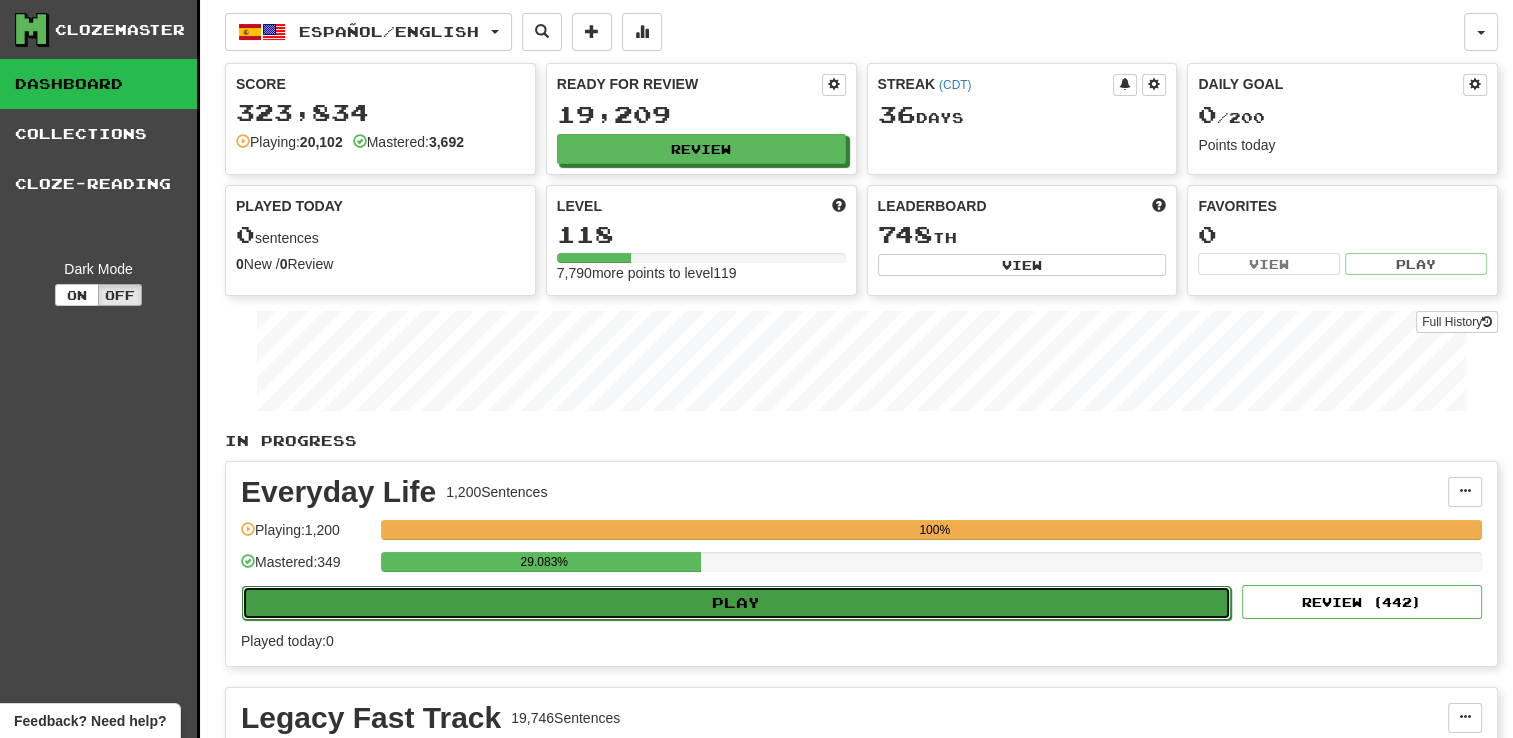 click on "Play" at bounding box center (736, 603) 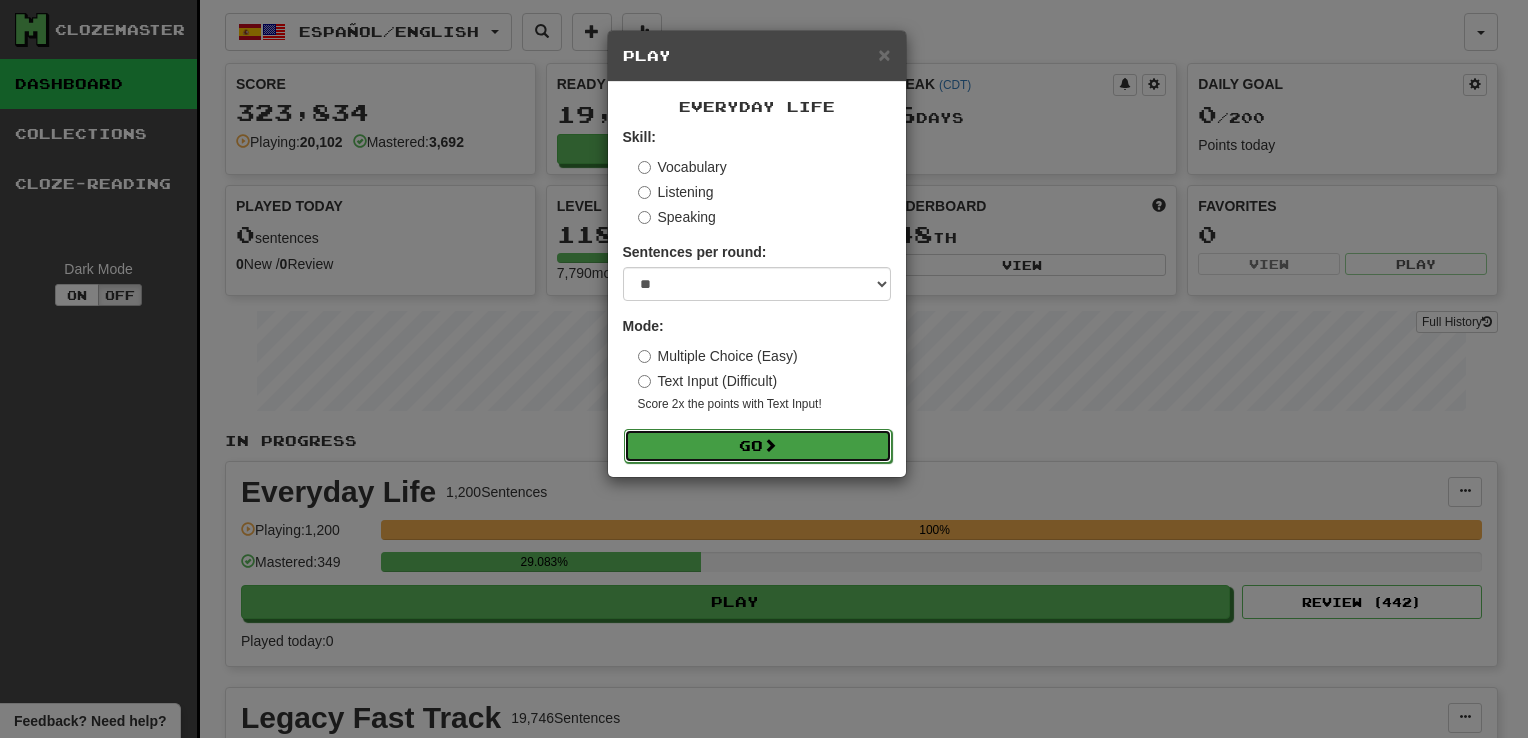 click on "Go" at bounding box center [758, 446] 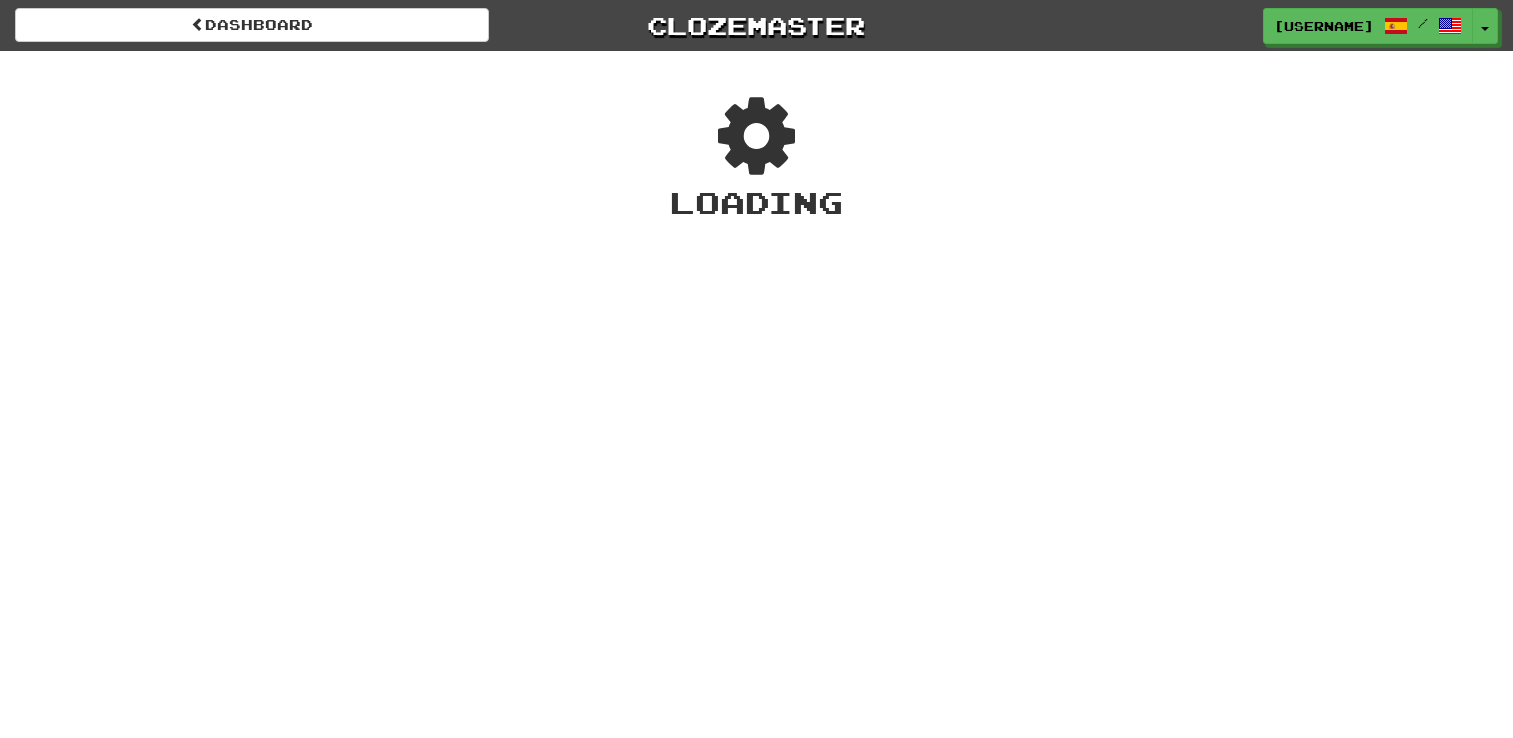 scroll, scrollTop: 0, scrollLeft: 0, axis: both 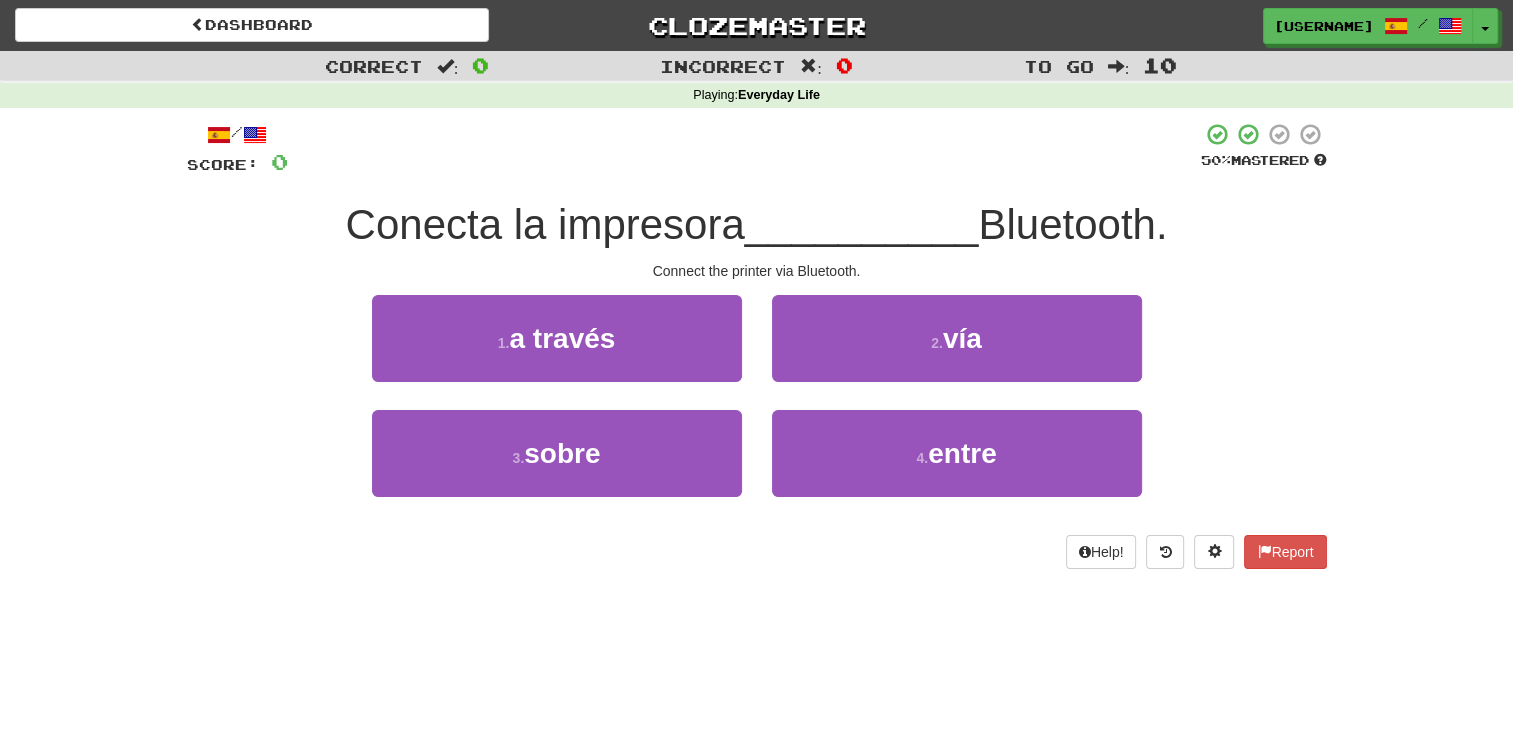 click on "Correct   :   0 Incorrect   :   0 To go   :   10 Playing :  Everyday Life  /  Score:   0 50 %  Mastered Conecta la impresora  __________  Bluetooth. Connect the printer via Bluetooth. 1 .  a través 2 .  vía 3 .  sobre 4 .  entre  Help!  Report" at bounding box center [756, 324] 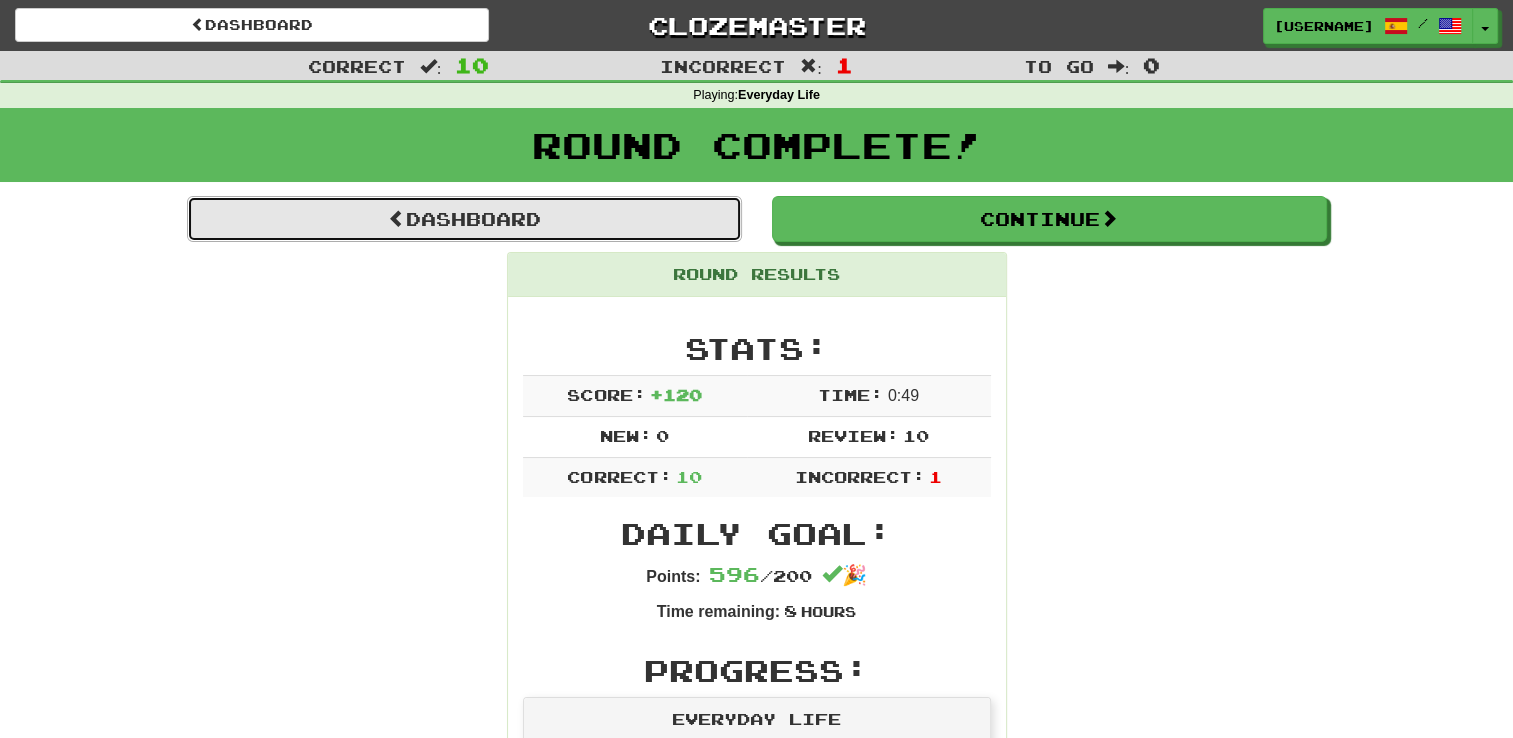 click on "Dashboard" at bounding box center [464, 219] 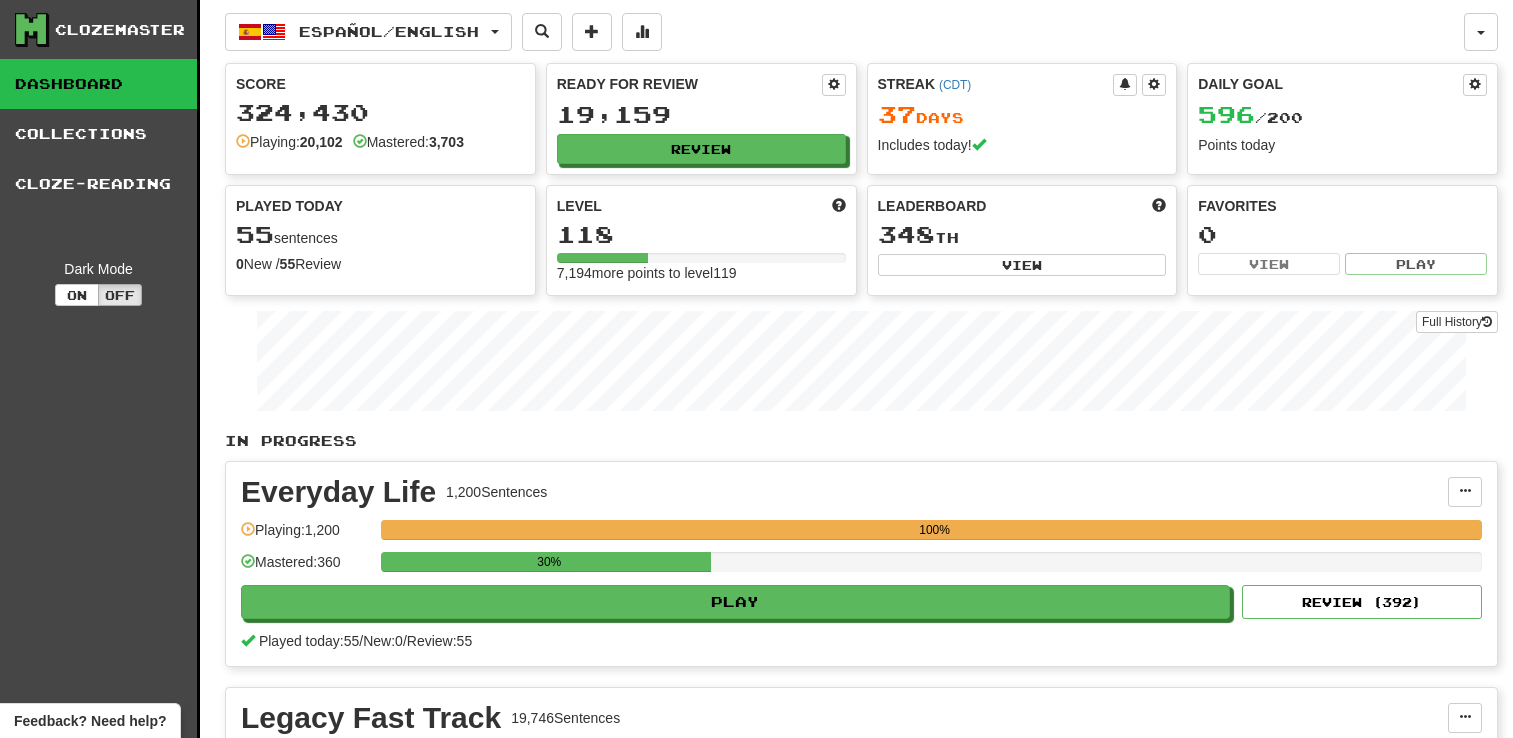 scroll, scrollTop: 0, scrollLeft: 0, axis: both 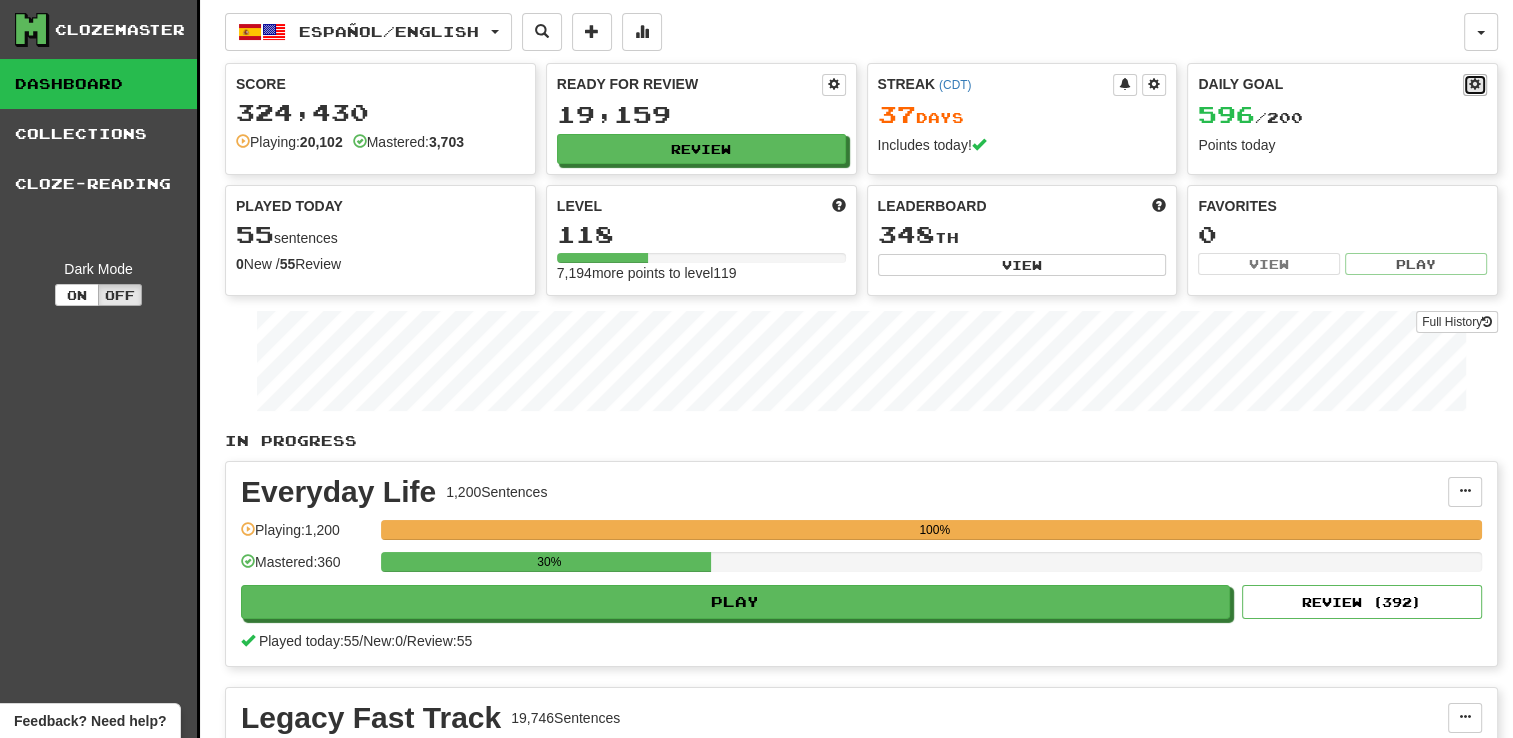 click at bounding box center (1475, 85) 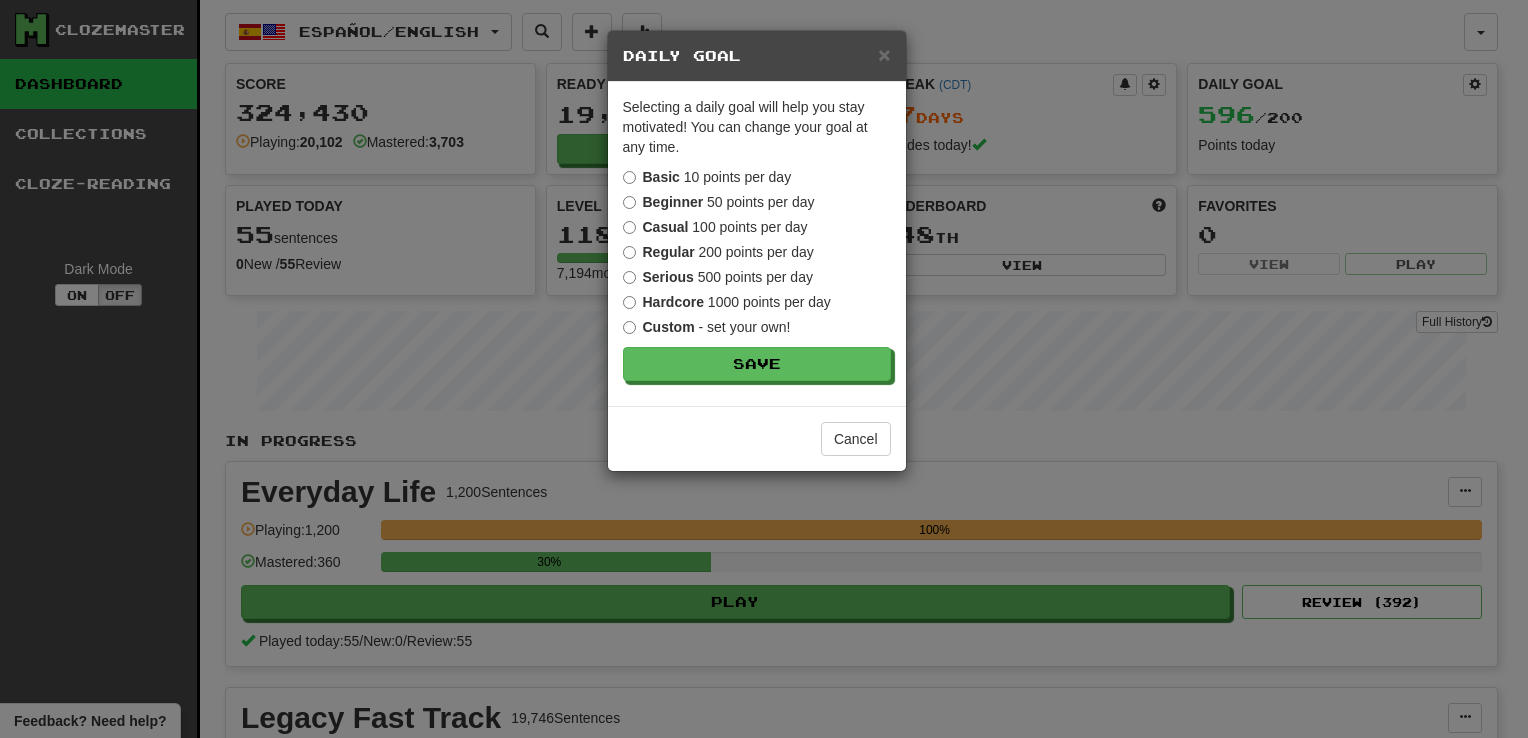 click on "Serious   500 points per day" at bounding box center [718, 277] 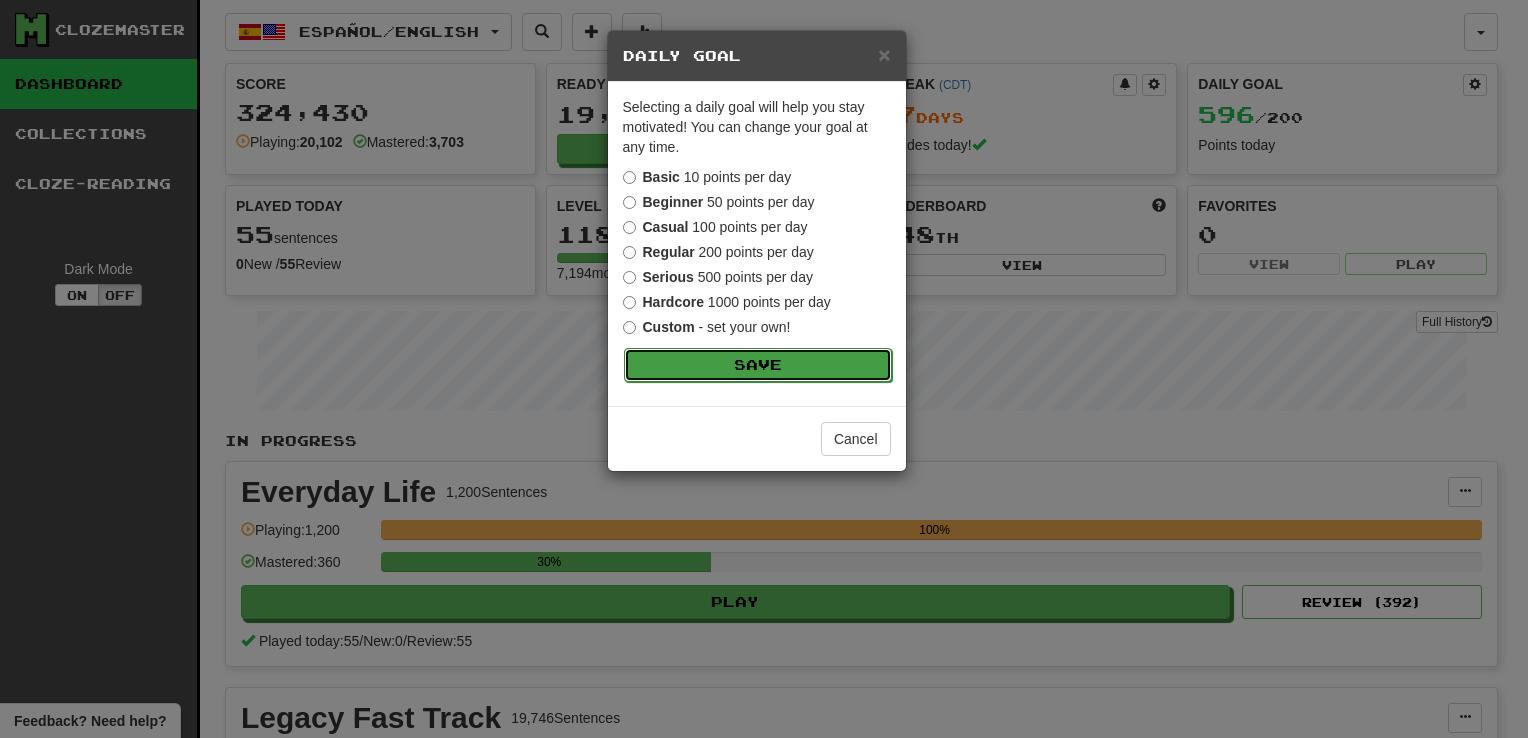 click on "Save" at bounding box center [758, 365] 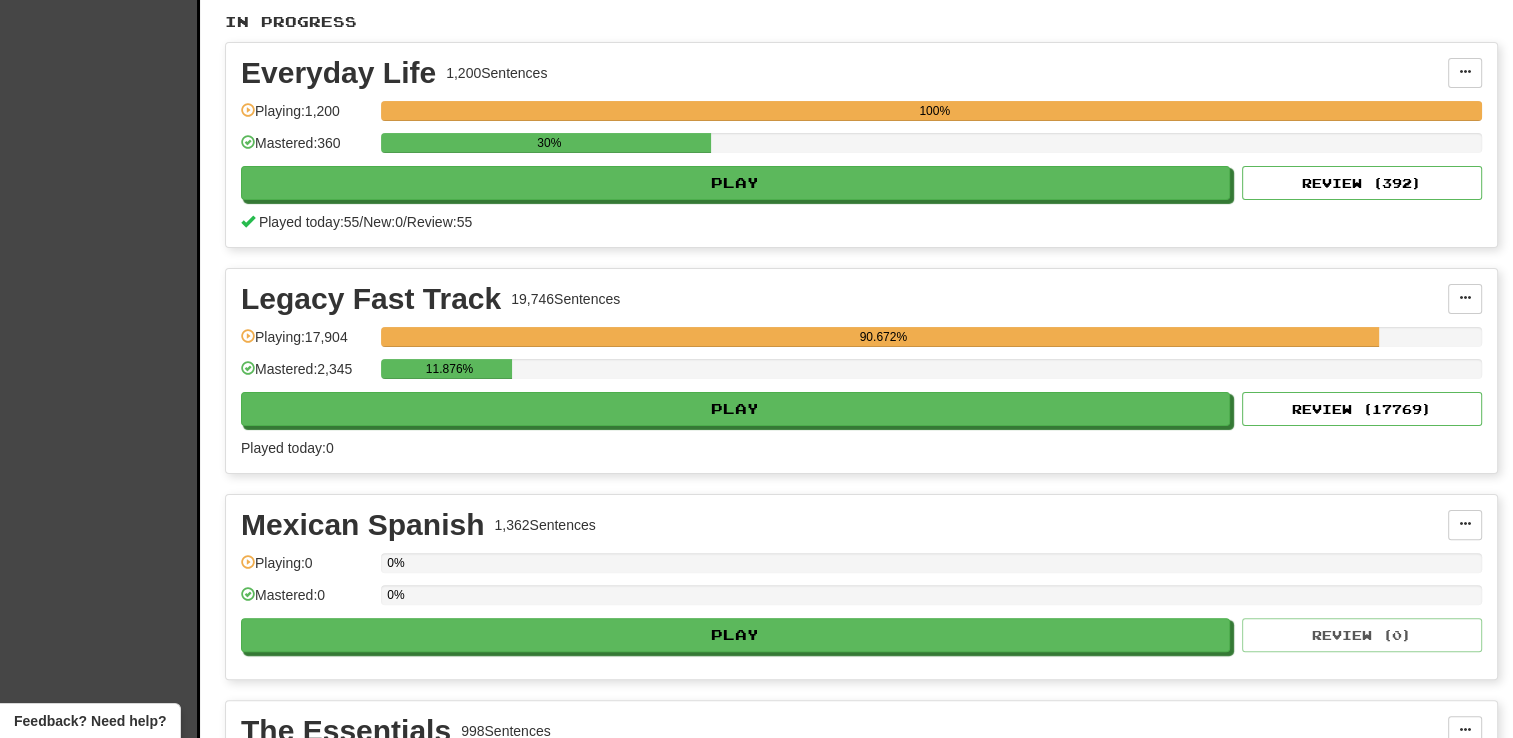 scroll, scrollTop: 0, scrollLeft: 0, axis: both 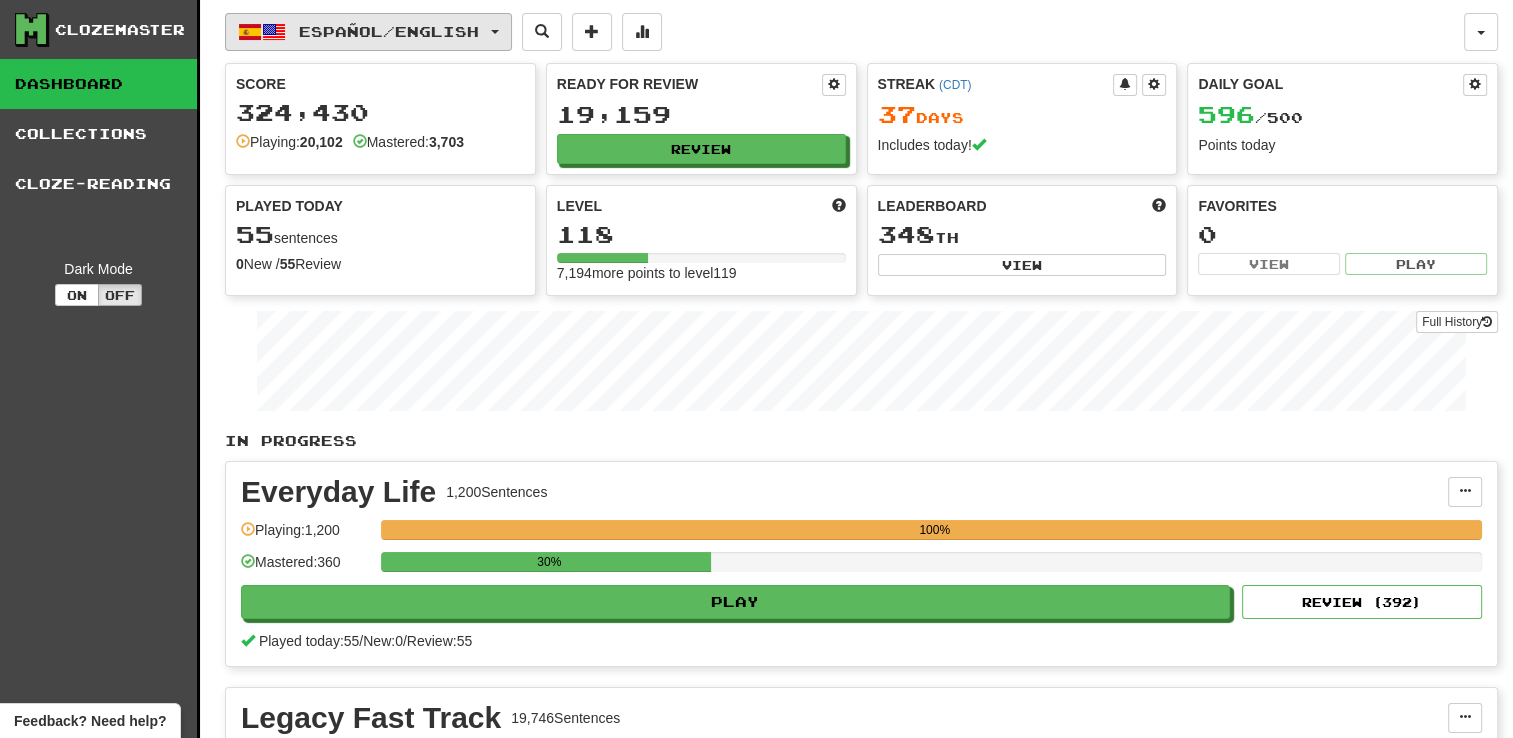 click on "Español  /  English" at bounding box center (389, 31) 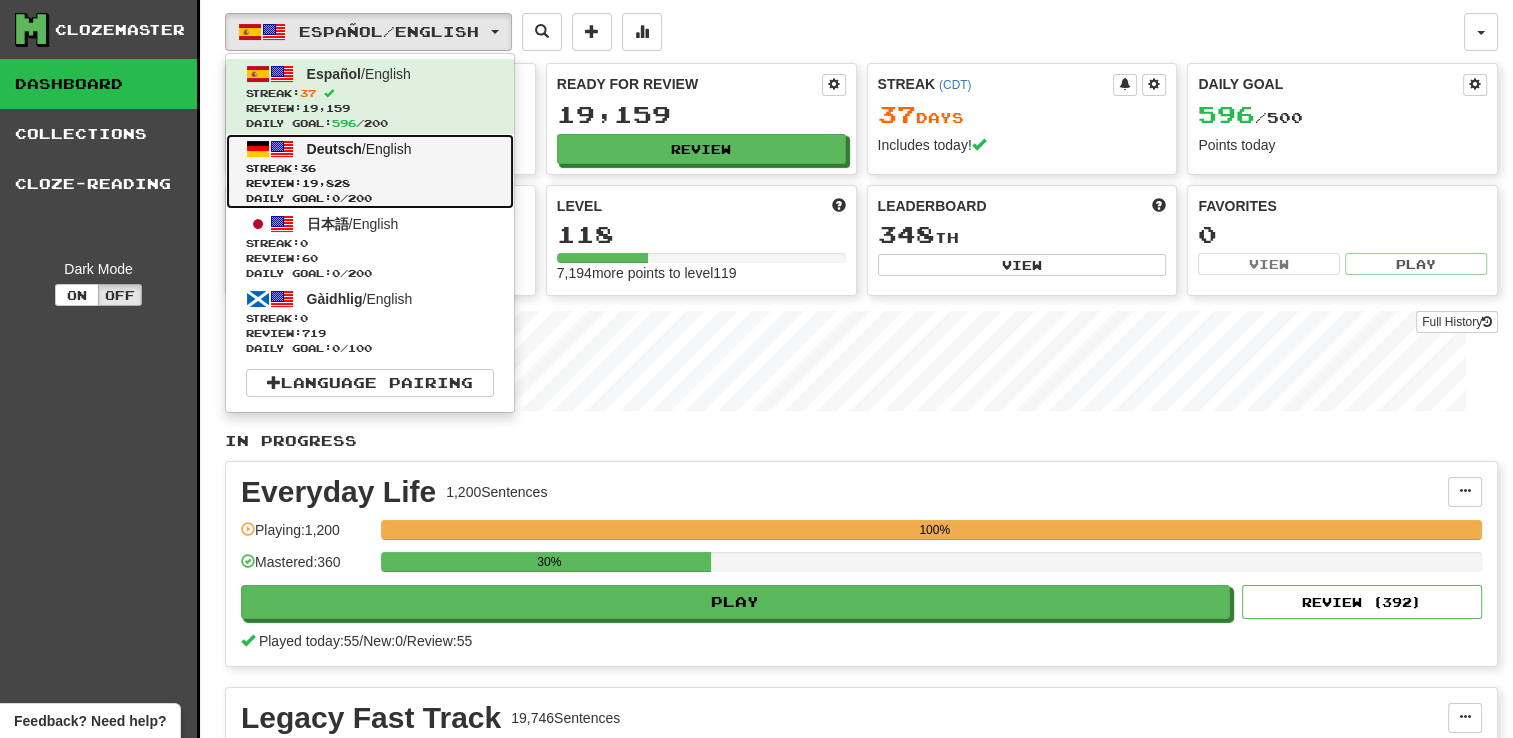 click on "Streak:  36" at bounding box center [370, 168] 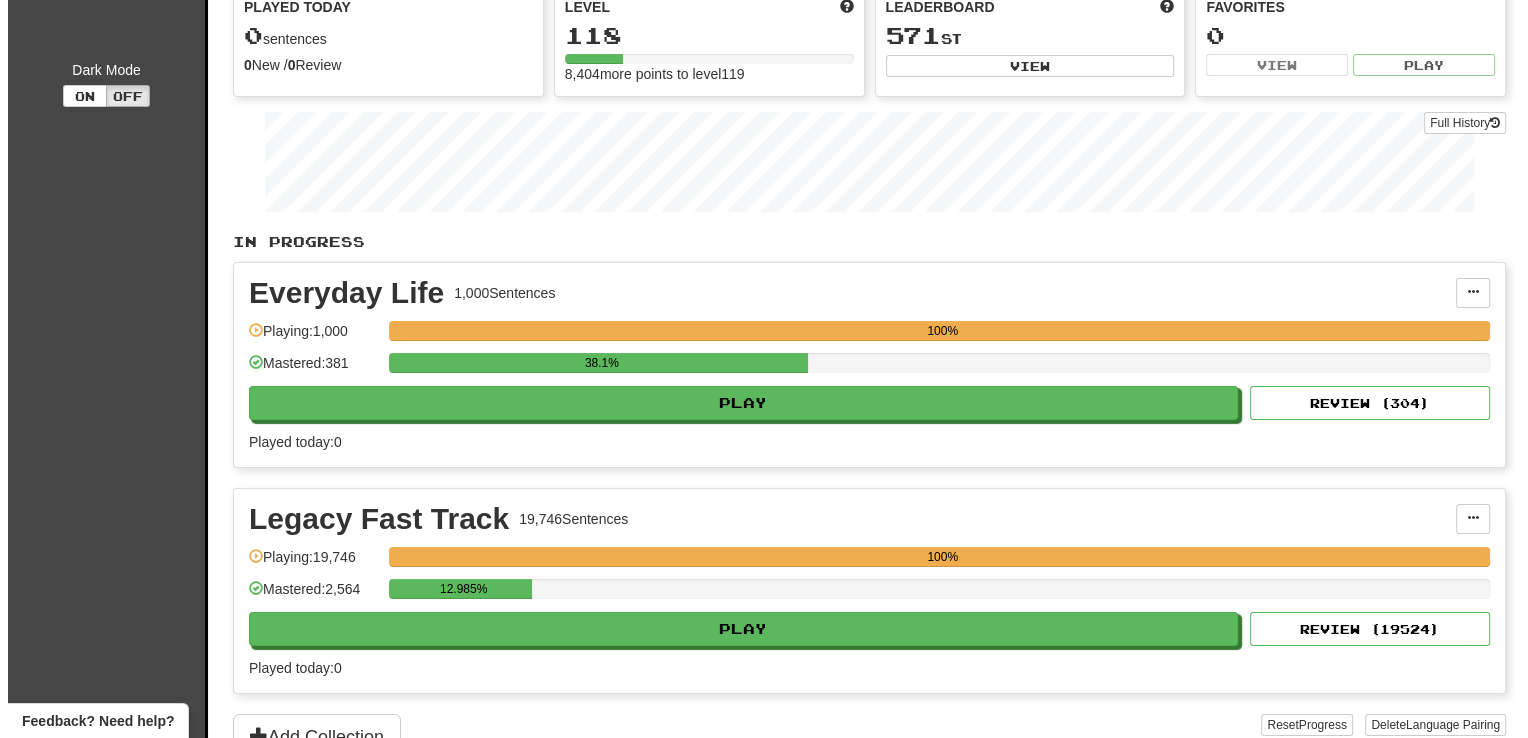 scroll, scrollTop: 200, scrollLeft: 0, axis: vertical 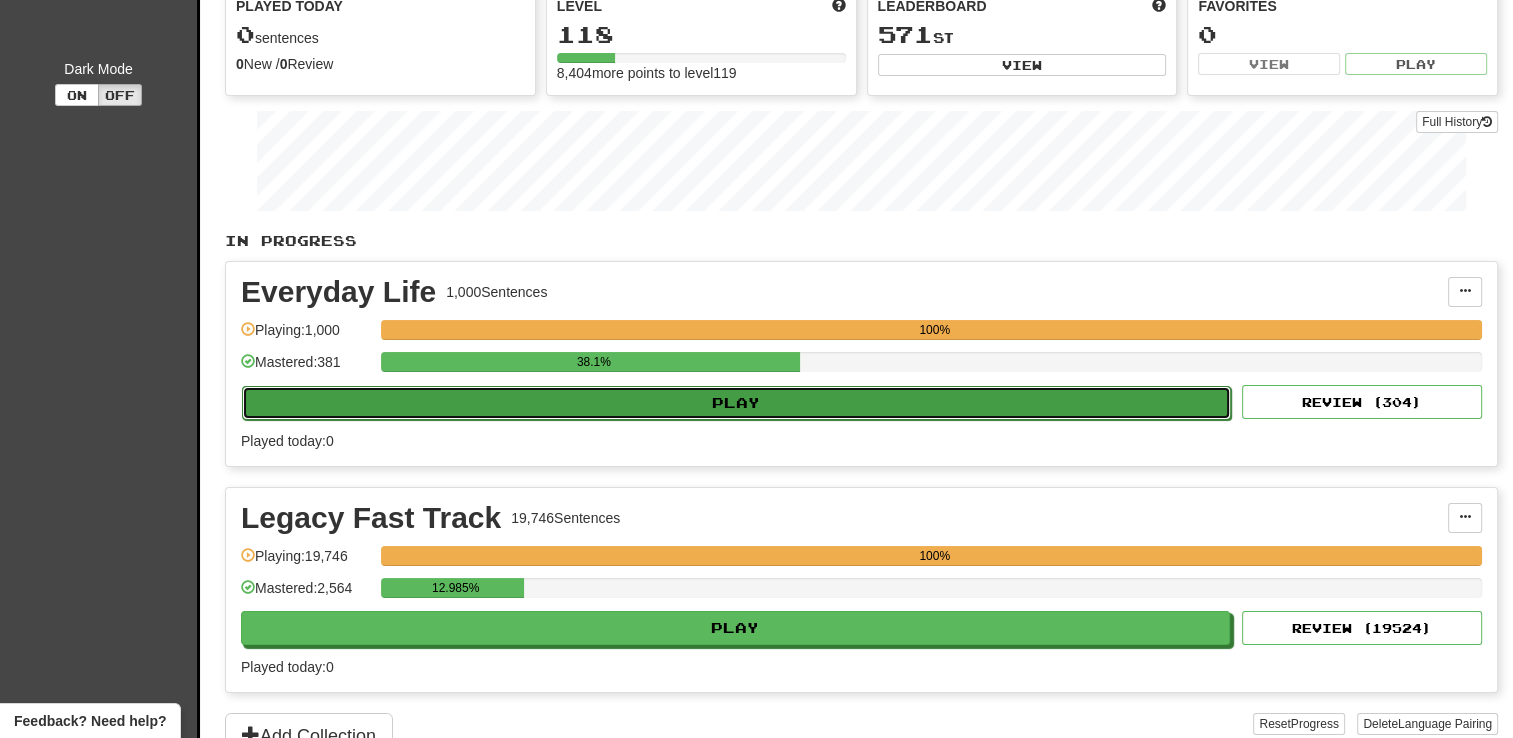 click on "Play" at bounding box center (736, 403) 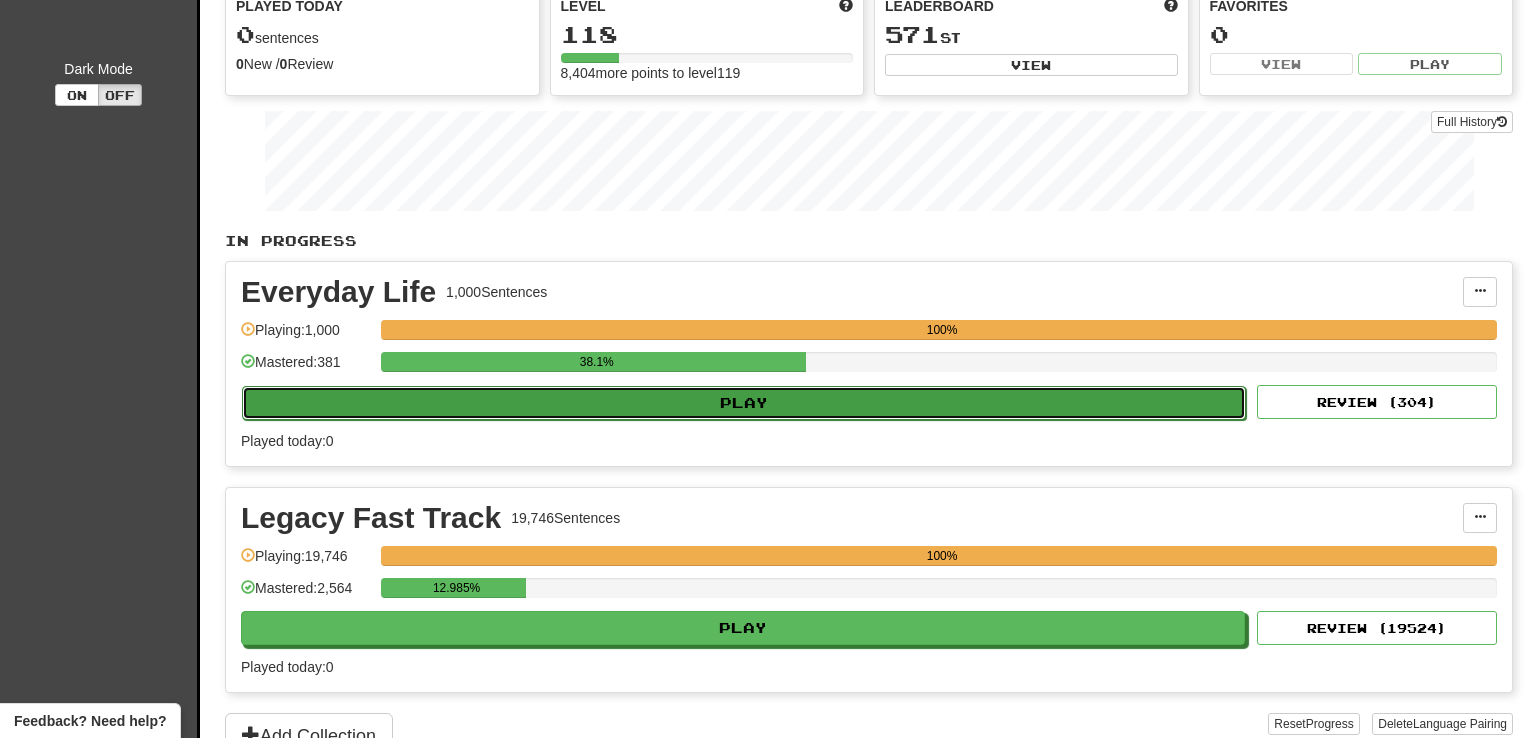 select on "**" 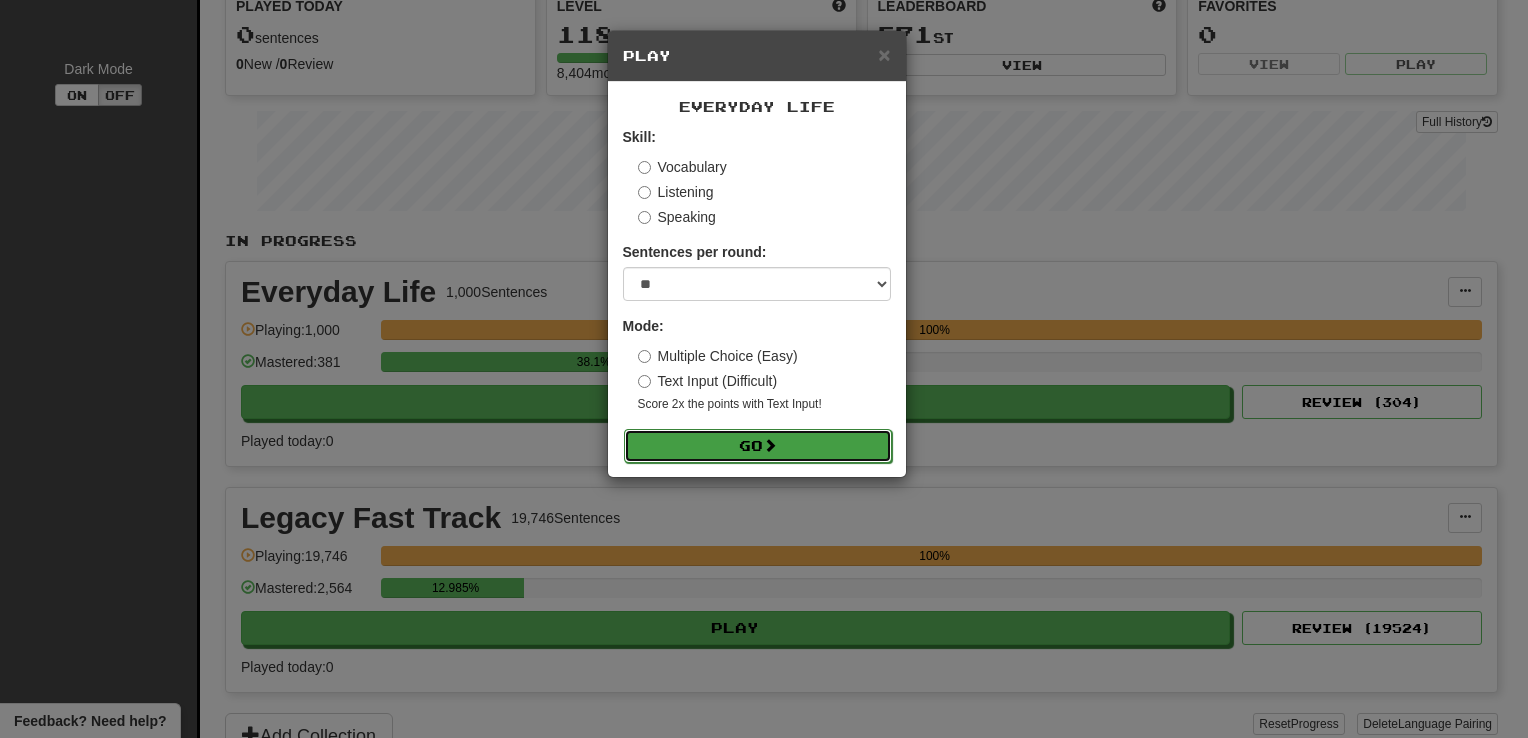 click on "Go" at bounding box center [758, 446] 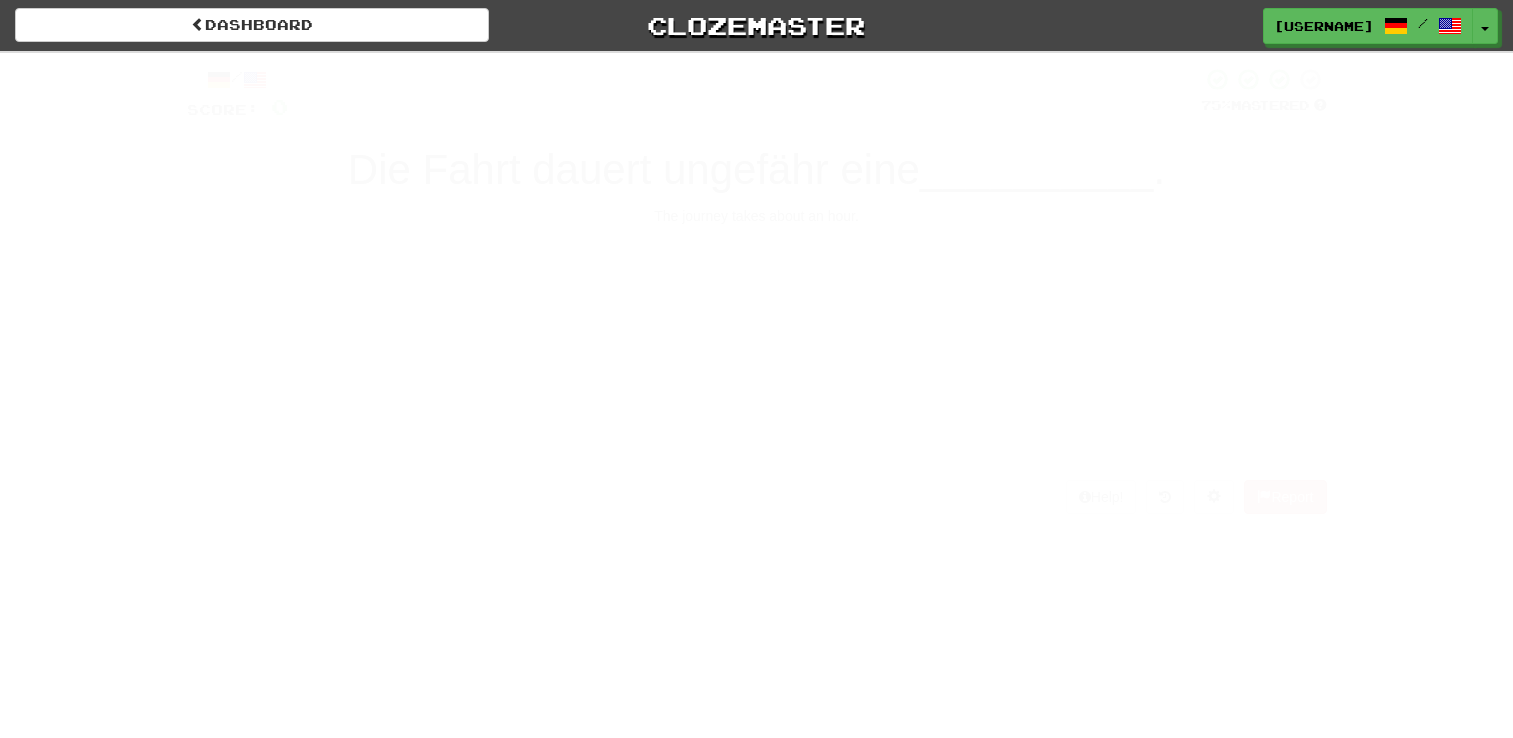 scroll, scrollTop: 0, scrollLeft: 0, axis: both 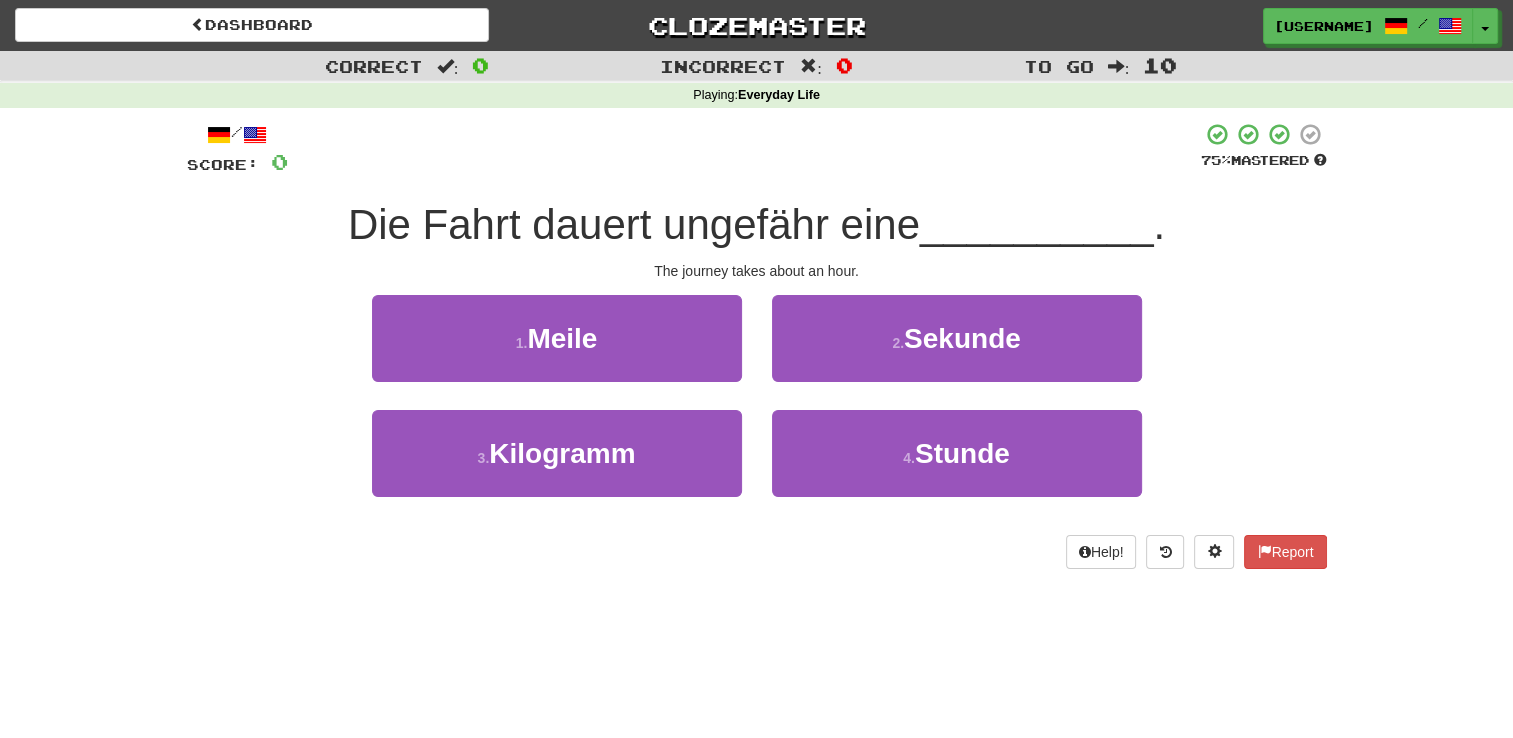 click on "Correct   :   0 Incorrect   :   0 To go   :   10 Playing :  Everyday Life  /  Score:   0 75 %  Mastered Die Fahrt dauert ungefähr eine  __________ . The journey takes about an hour. 1 .  Meile 2 .  Sekunde 3 .  Kilogramm 4 .  Stunde  Help!  Report" at bounding box center [756, 324] 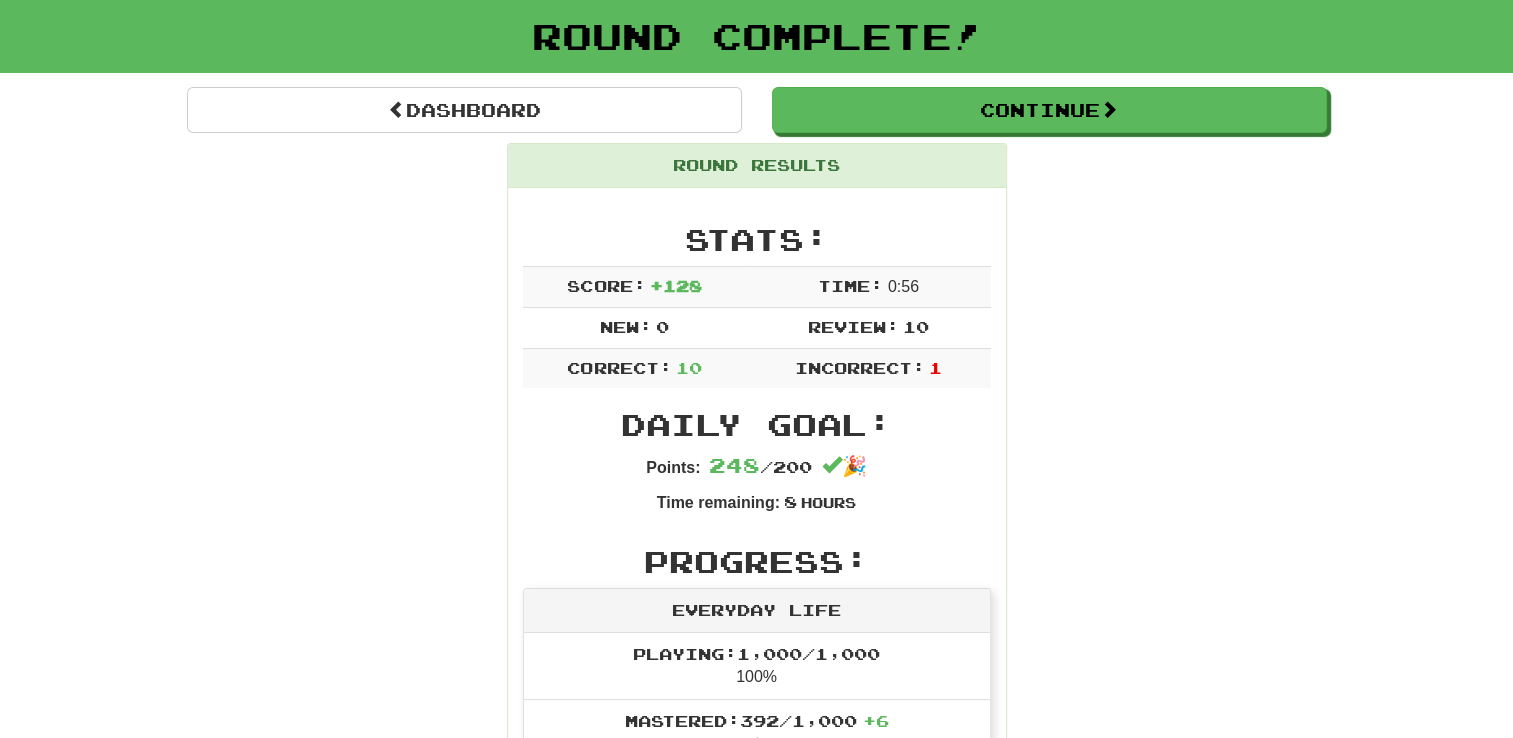 scroll, scrollTop: 0, scrollLeft: 0, axis: both 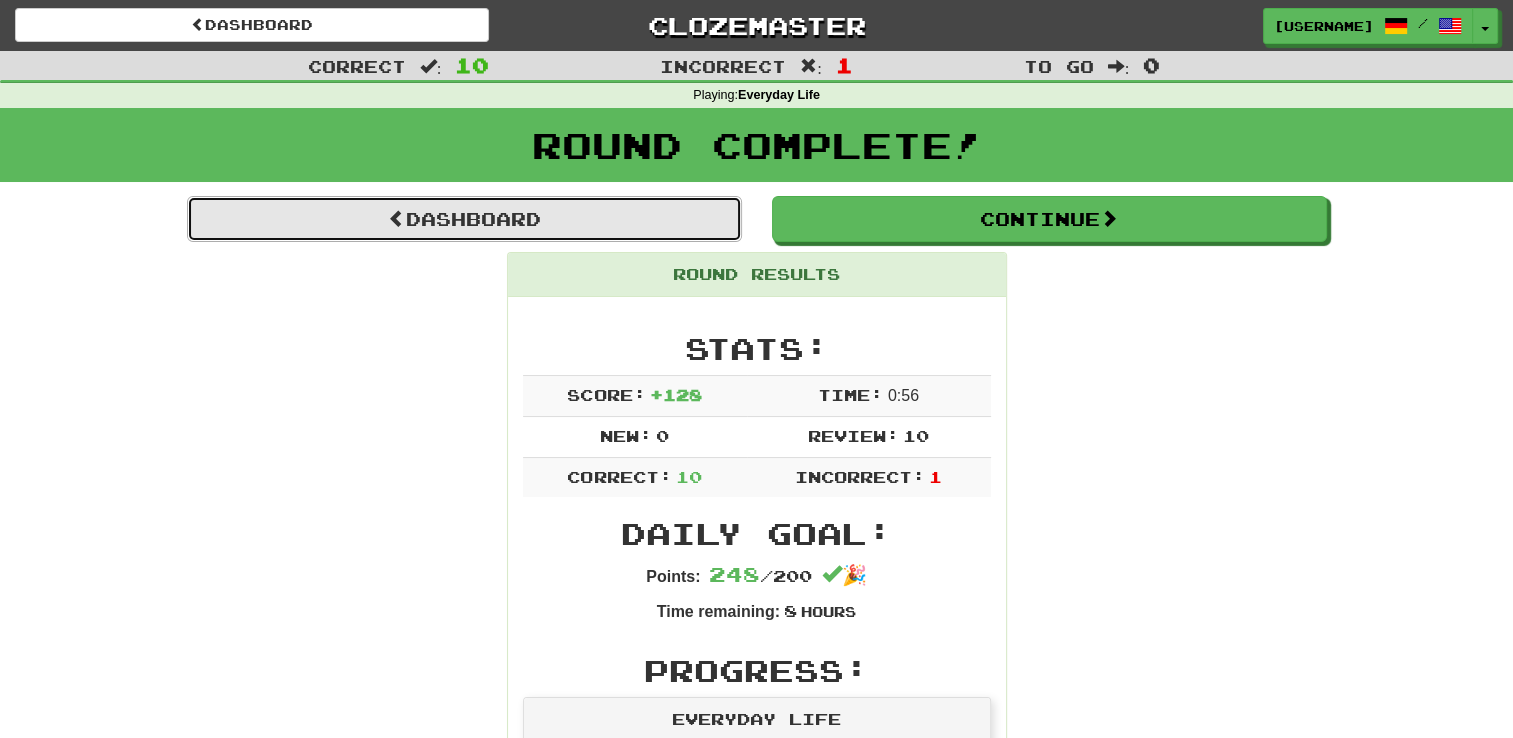 click on "Dashboard" at bounding box center (464, 219) 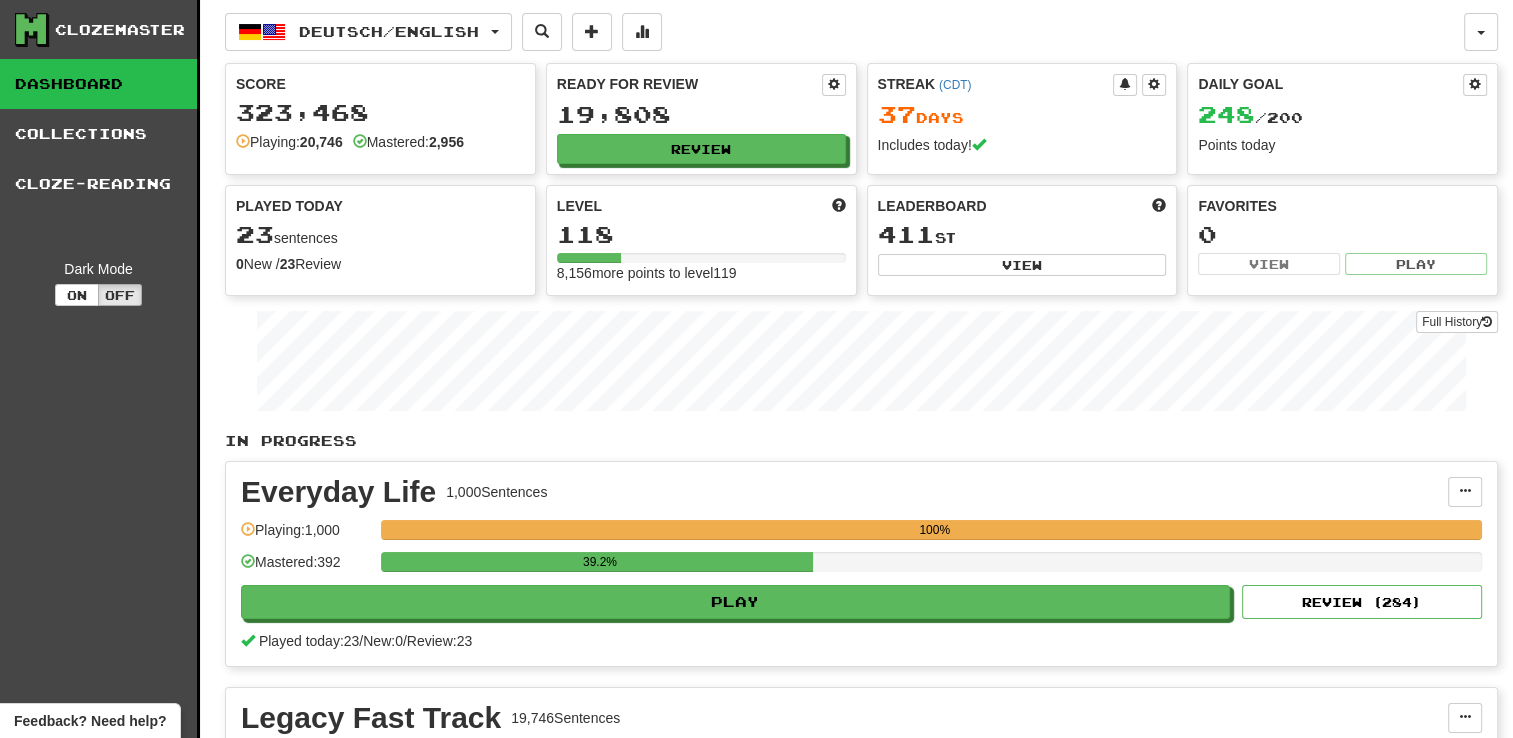 scroll, scrollTop: 0, scrollLeft: 0, axis: both 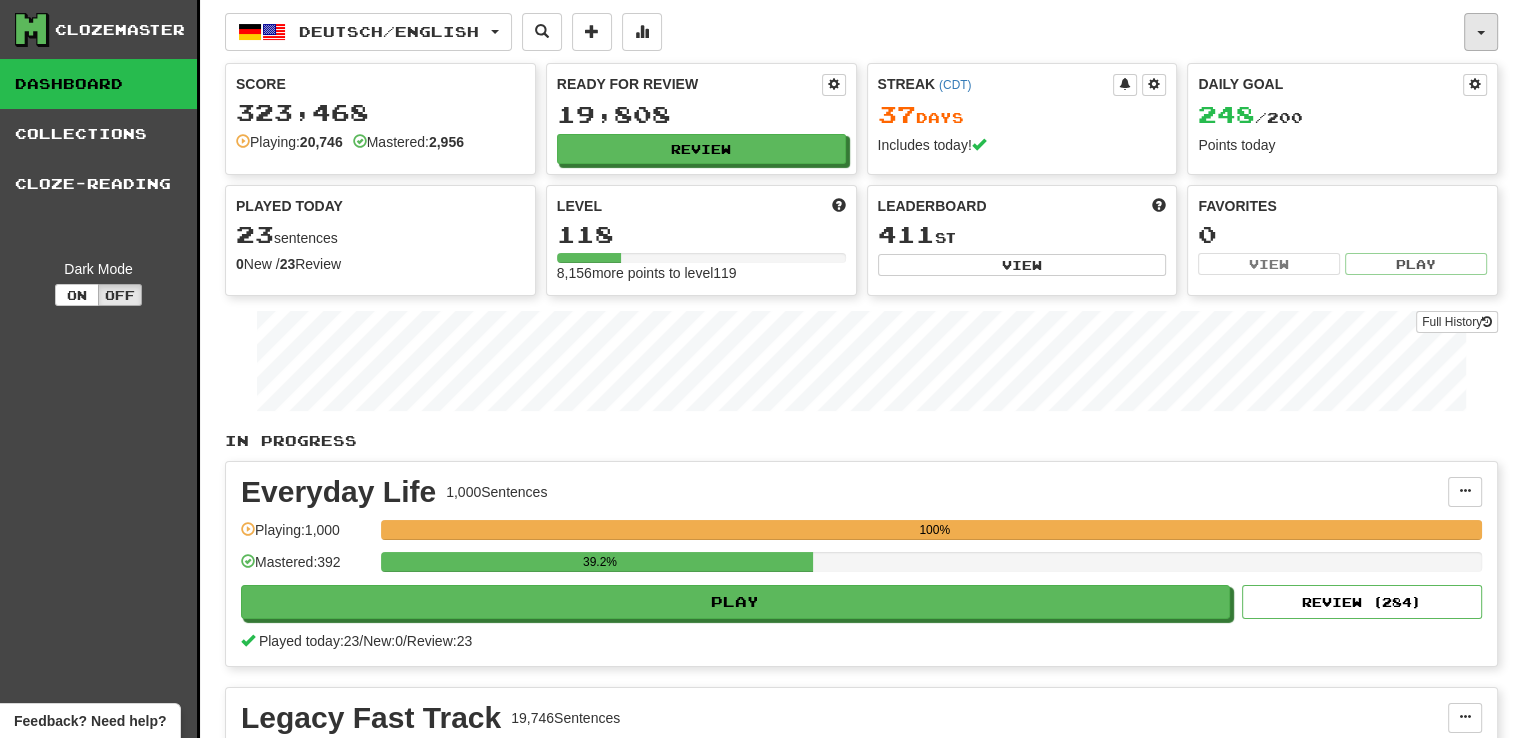 click at bounding box center [1481, 32] 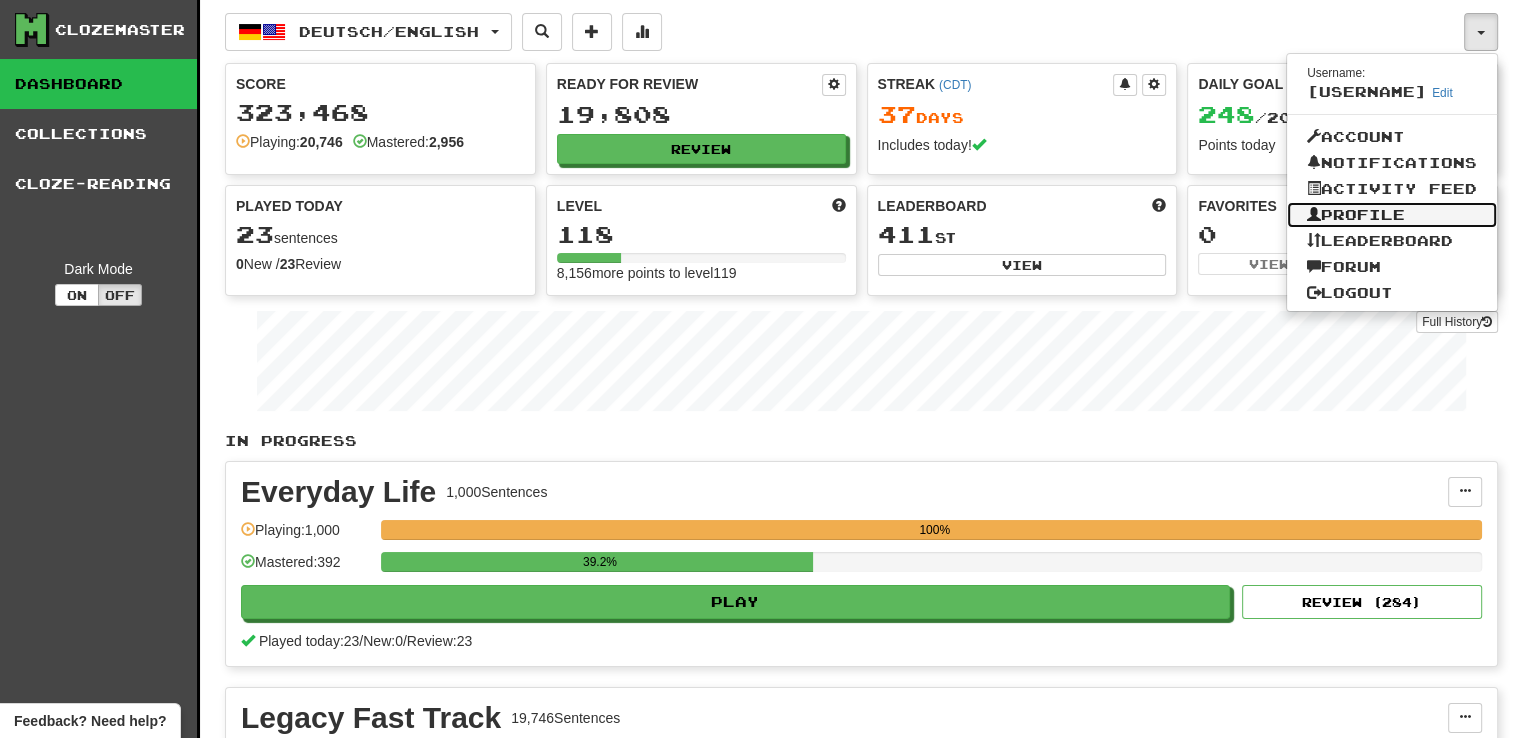 click on "Profile" at bounding box center [1392, 215] 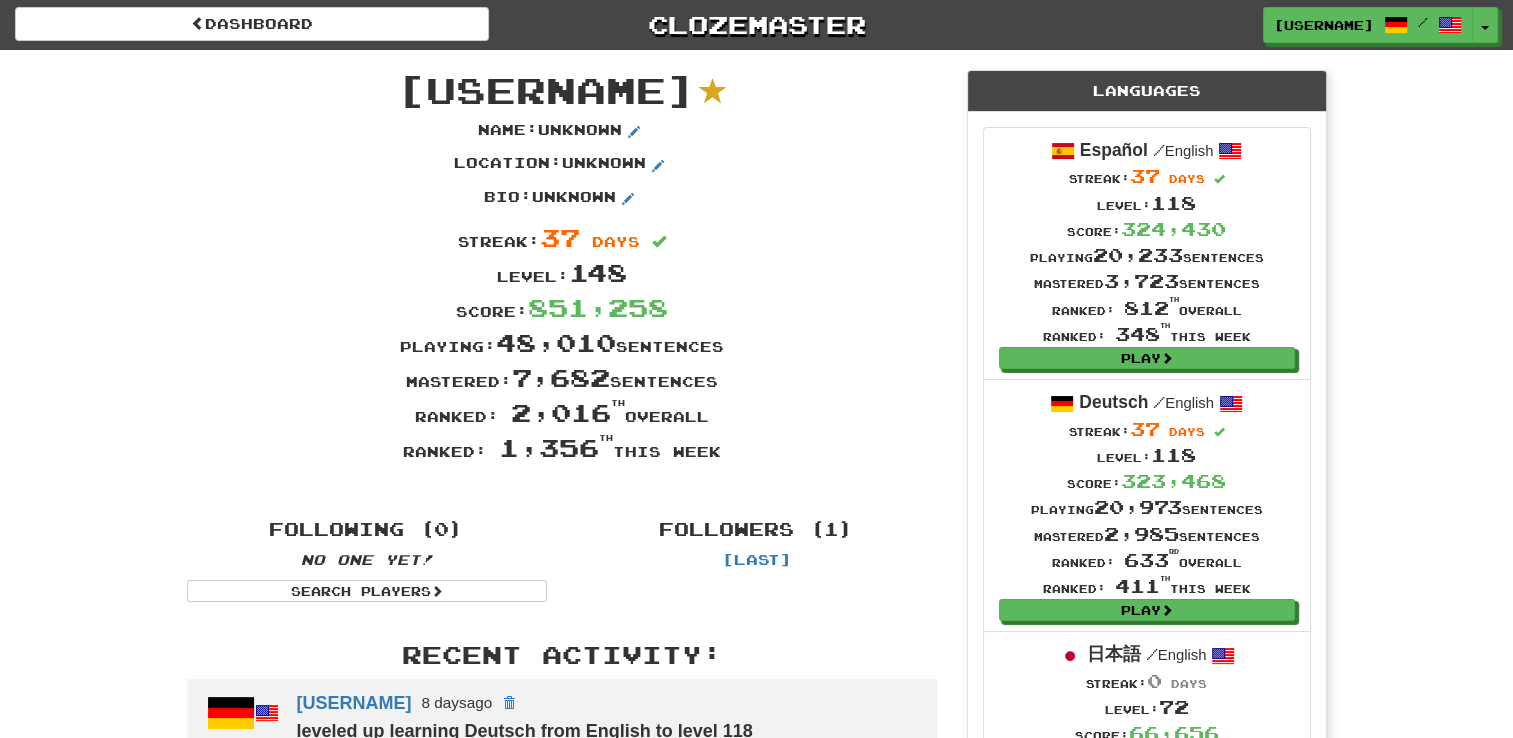 scroll, scrollTop: 0, scrollLeft: 0, axis: both 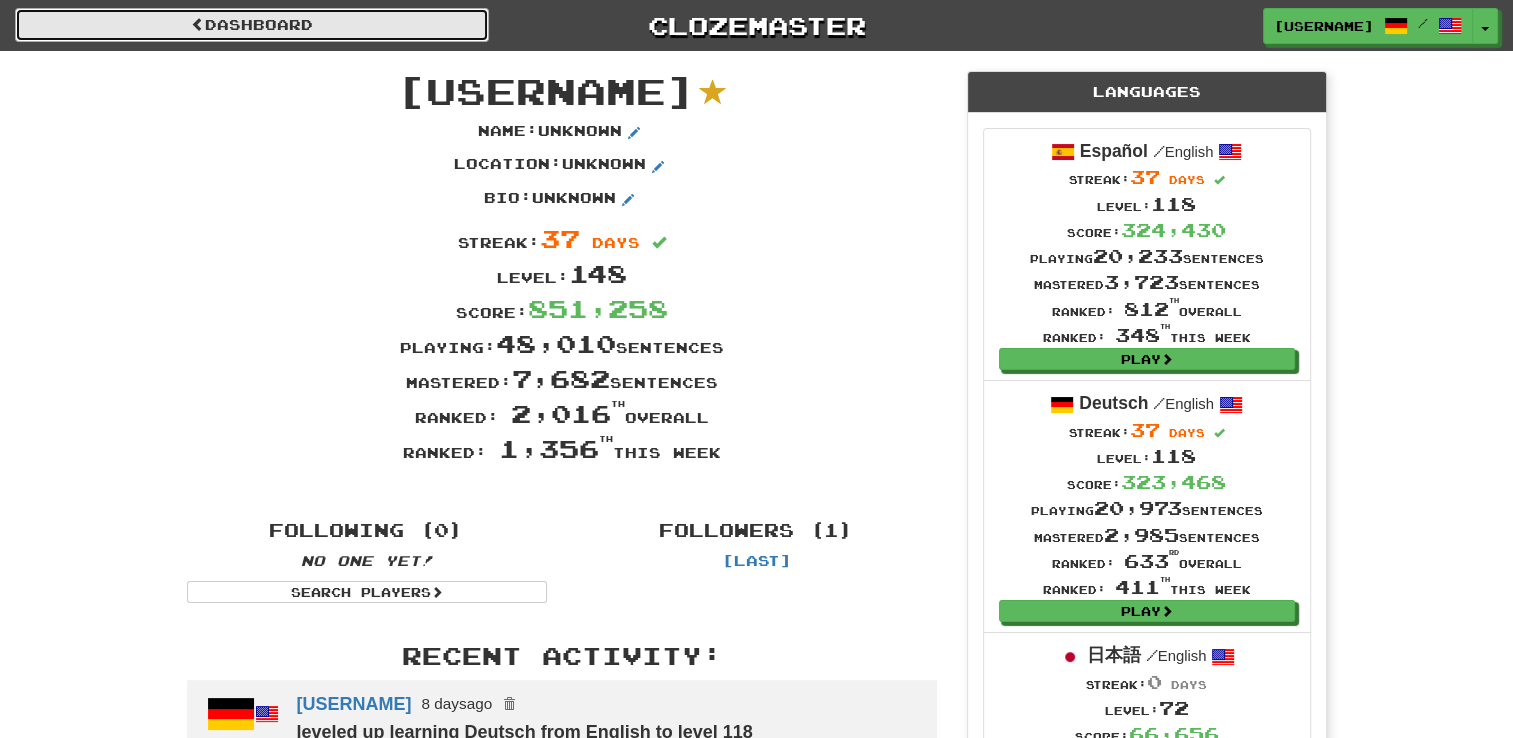 click on "Dashboard" at bounding box center (252, 25) 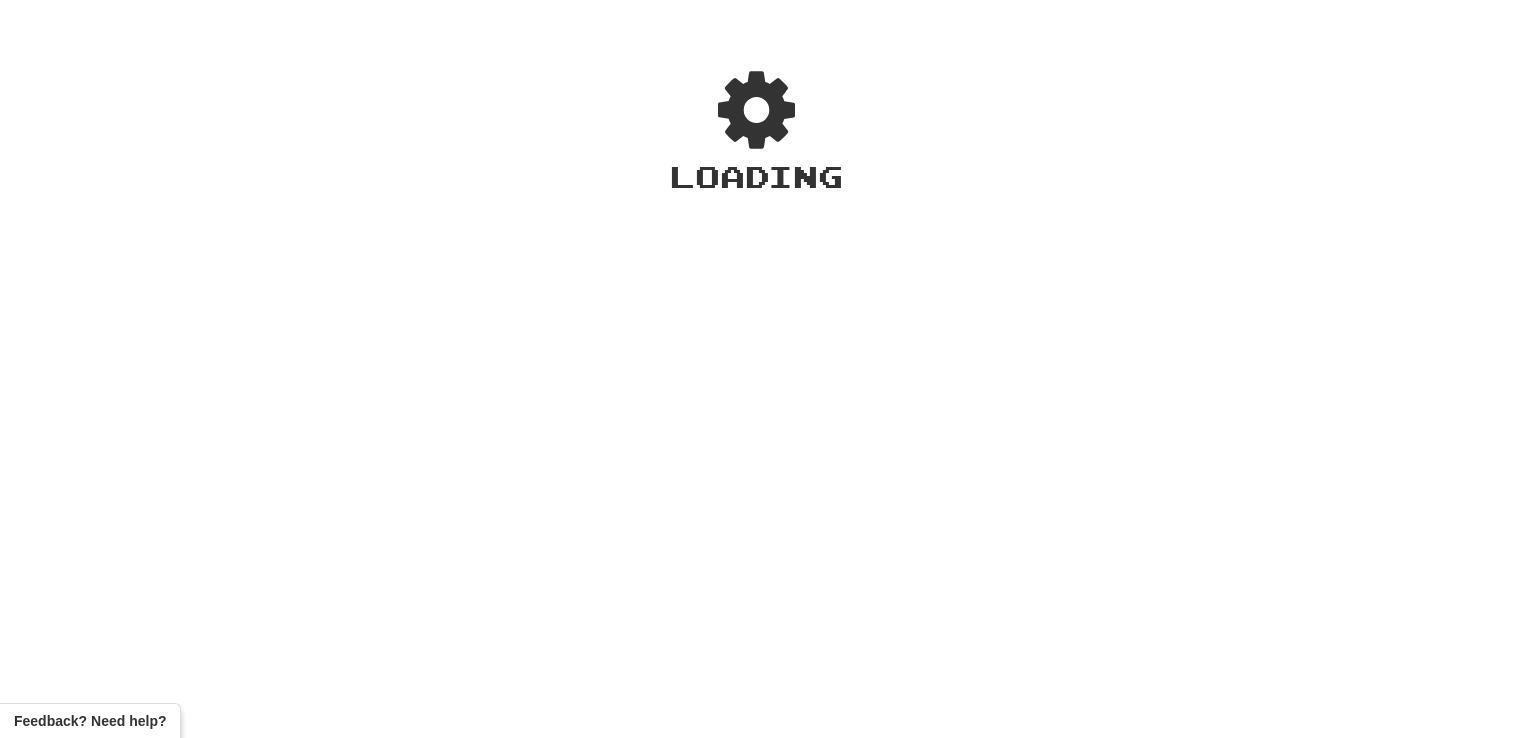scroll, scrollTop: 0, scrollLeft: 0, axis: both 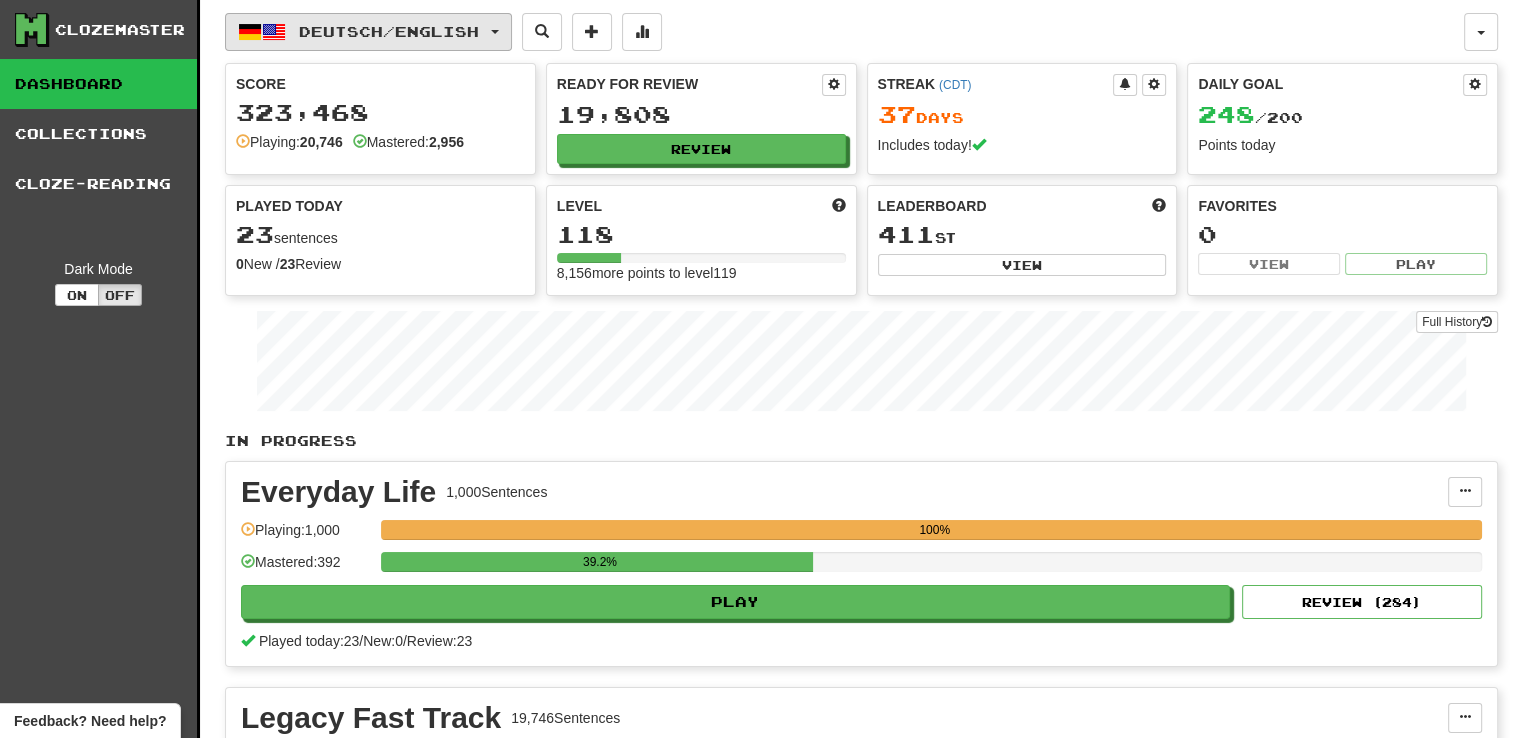 click on "Deutsch  /  English" at bounding box center (389, 31) 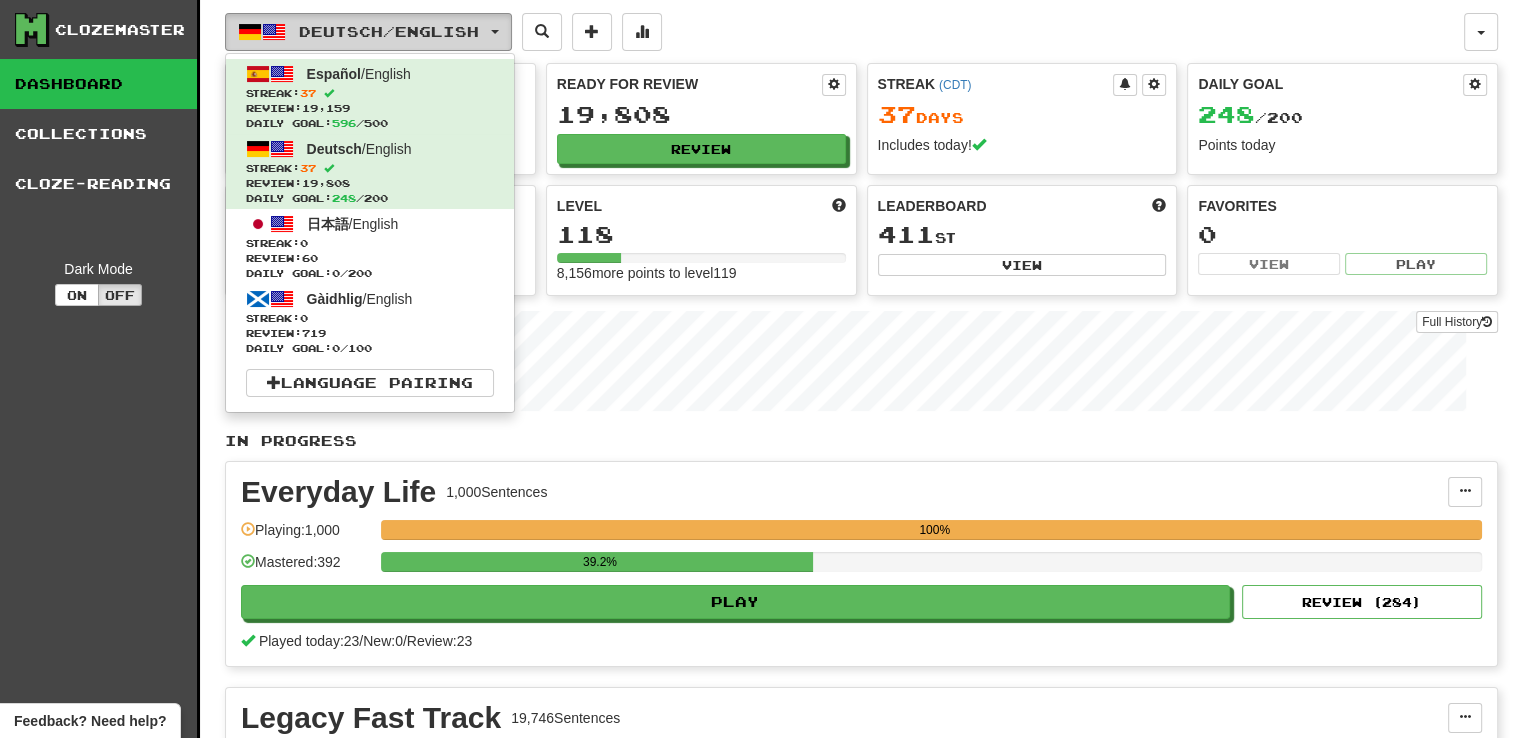 click on "Deutsch  /  English" at bounding box center (389, 31) 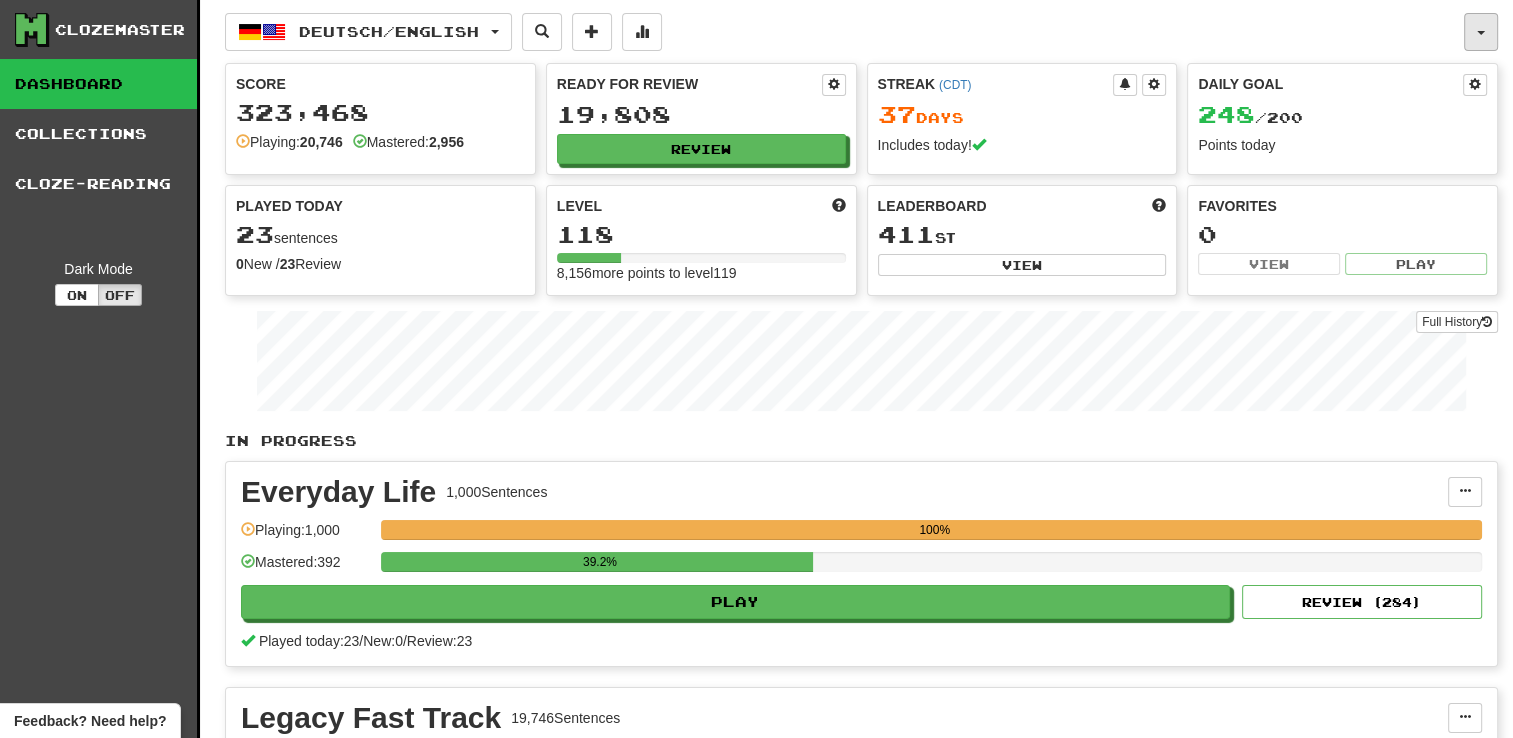 click at bounding box center [1481, 32] 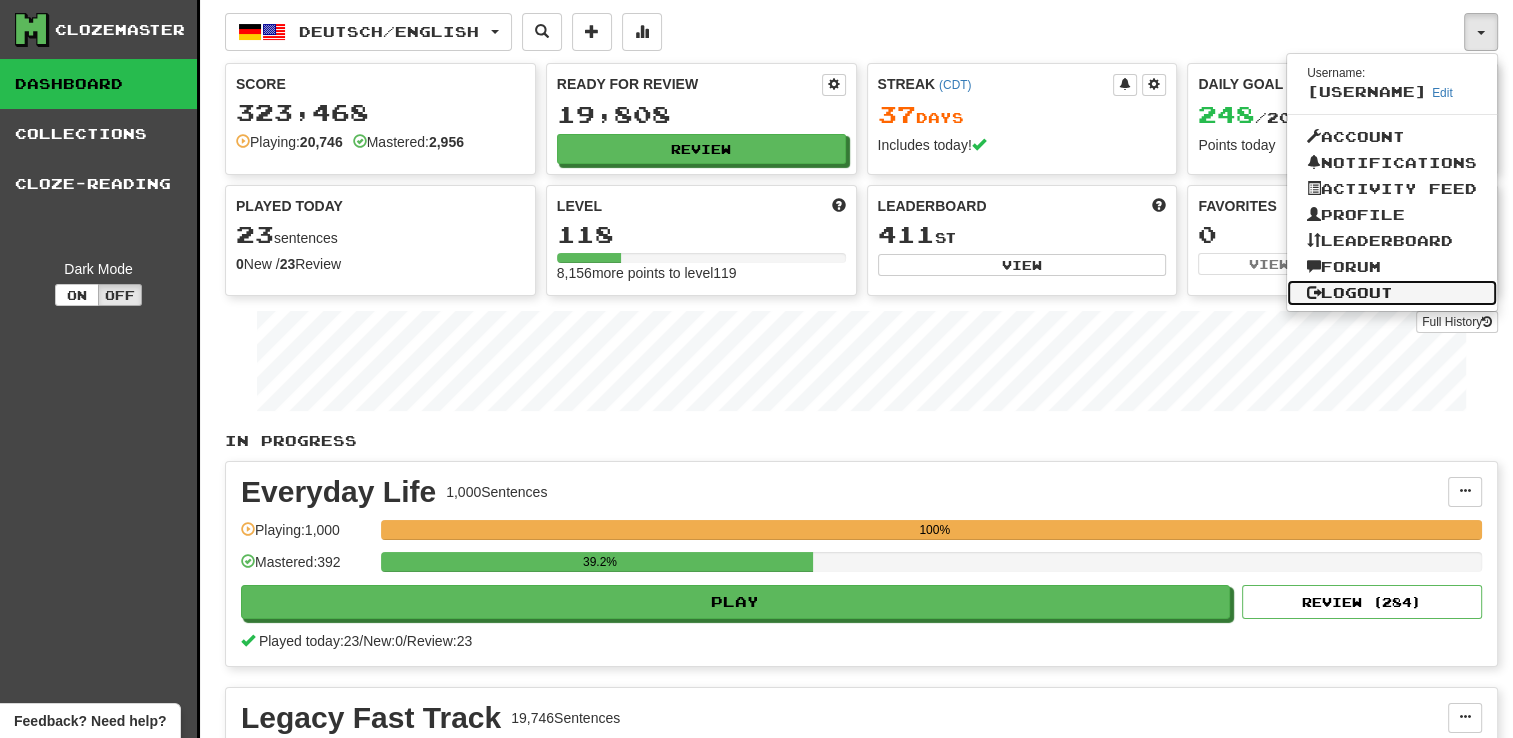 click on "Logout" at bounding box center [1392, 293] 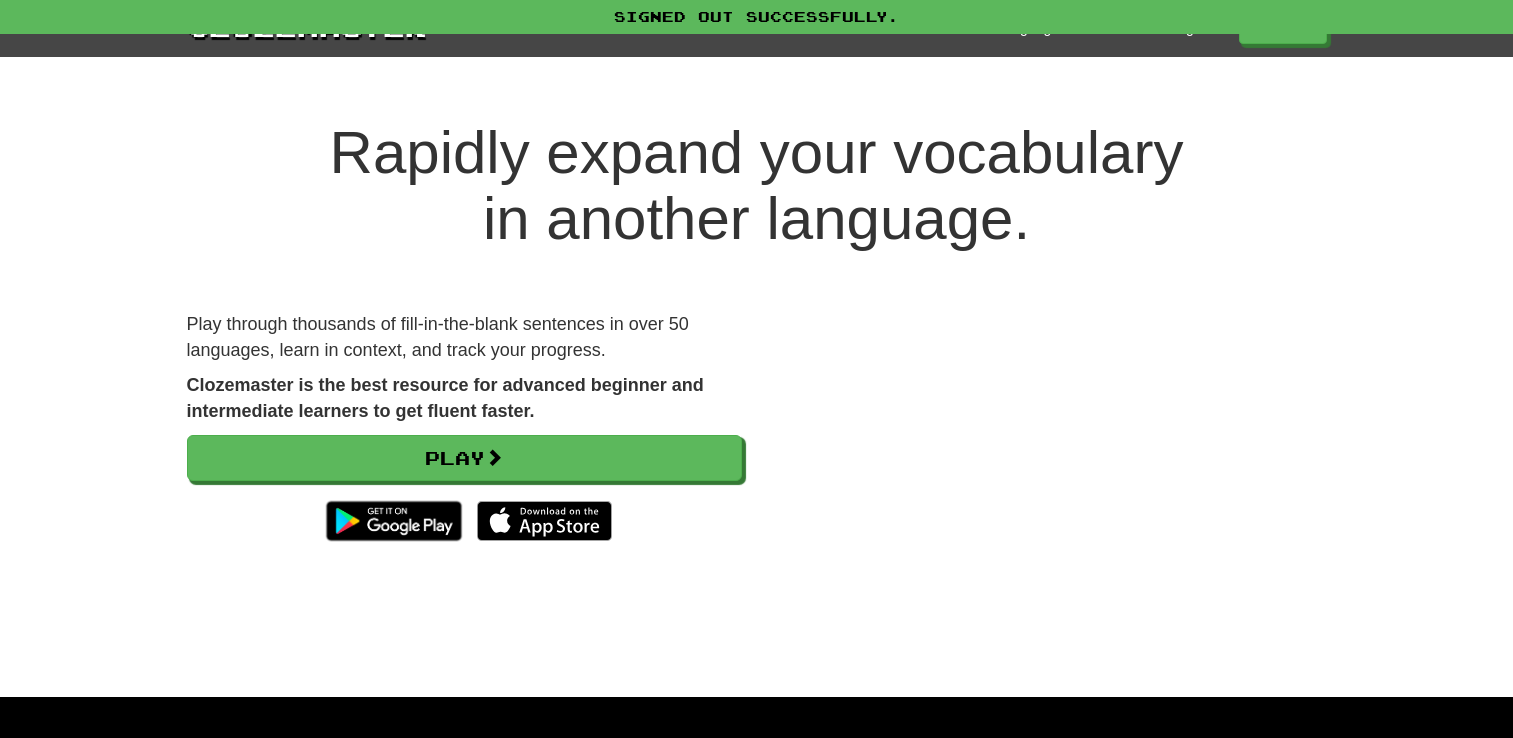 scroll, scrollTop: 0, scrollLeft: 0, axis: both 